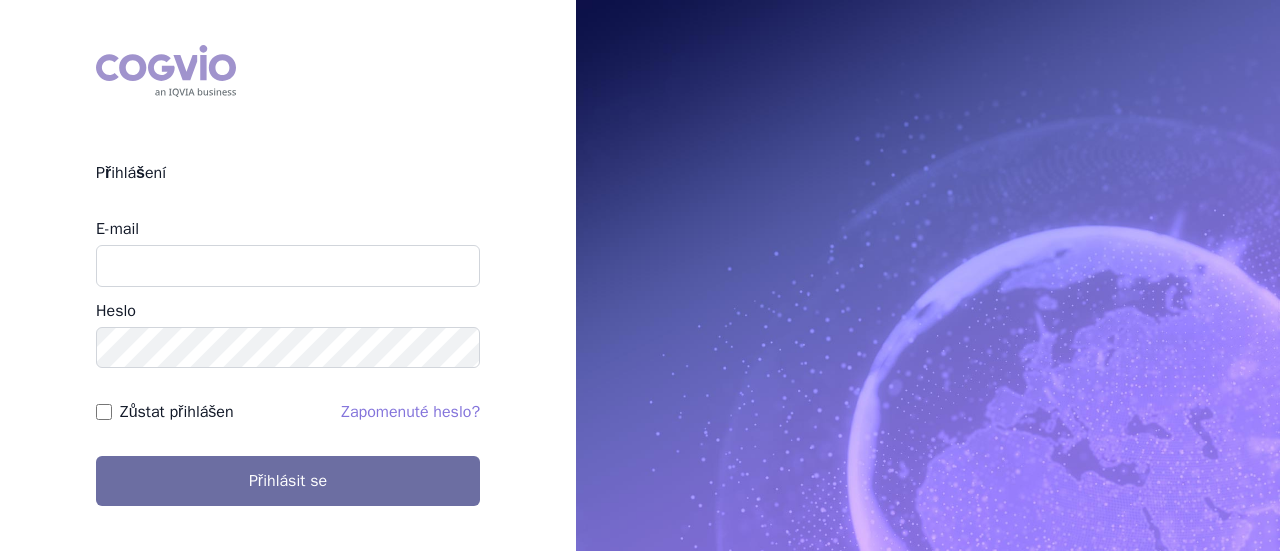 scroll, scrollTop: 0, scrollLeft: 0, axis: both 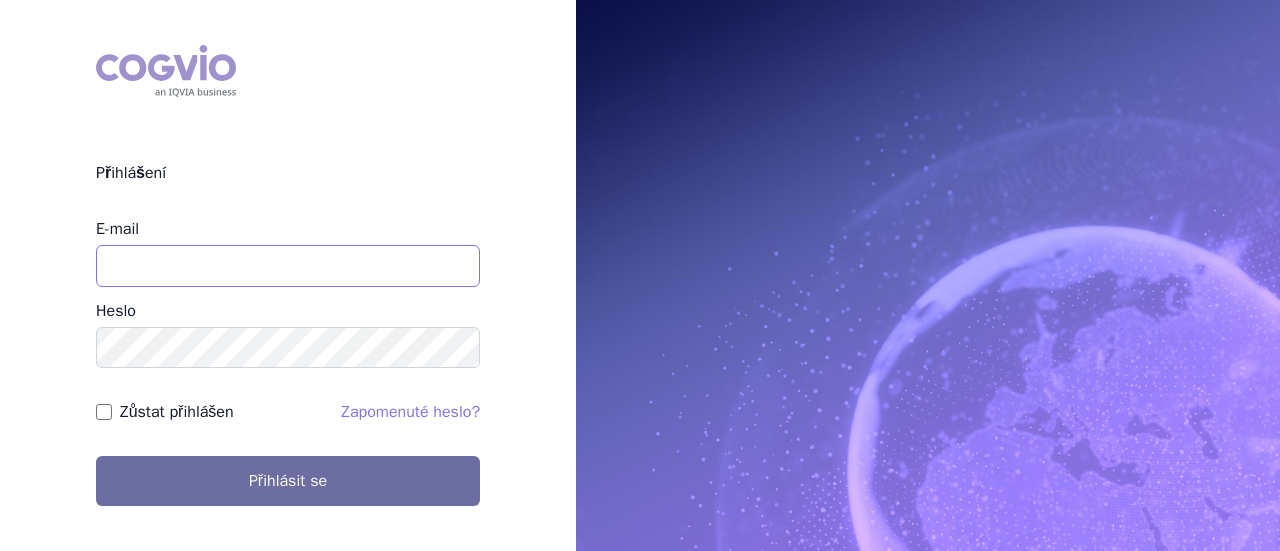 click on "E-mail" at bounding box center (288, 266) 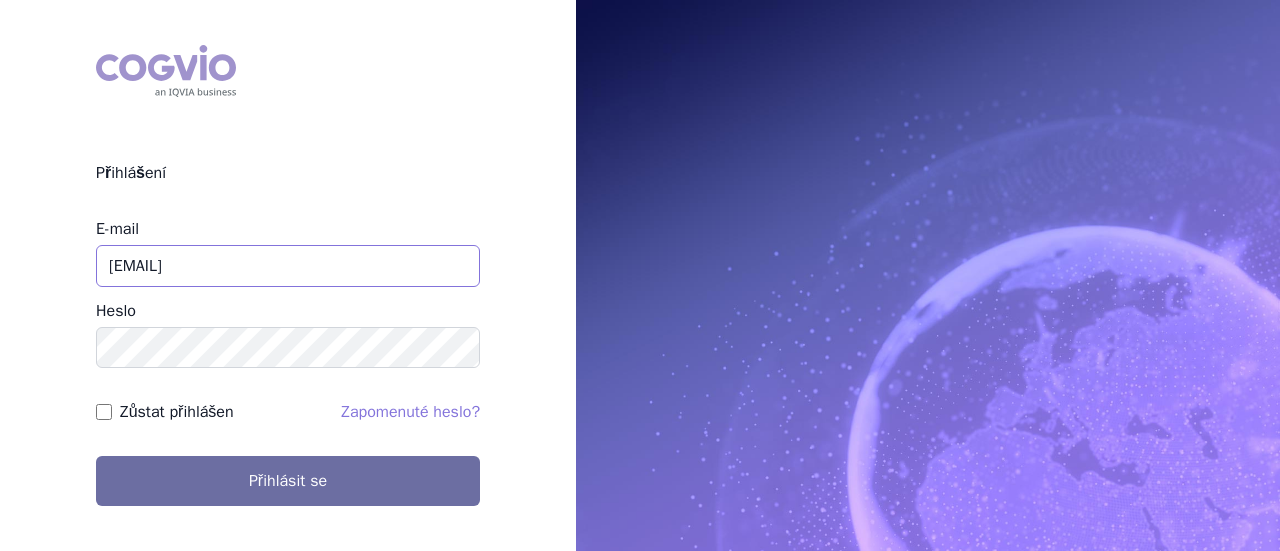 type on "[EMAIL]" 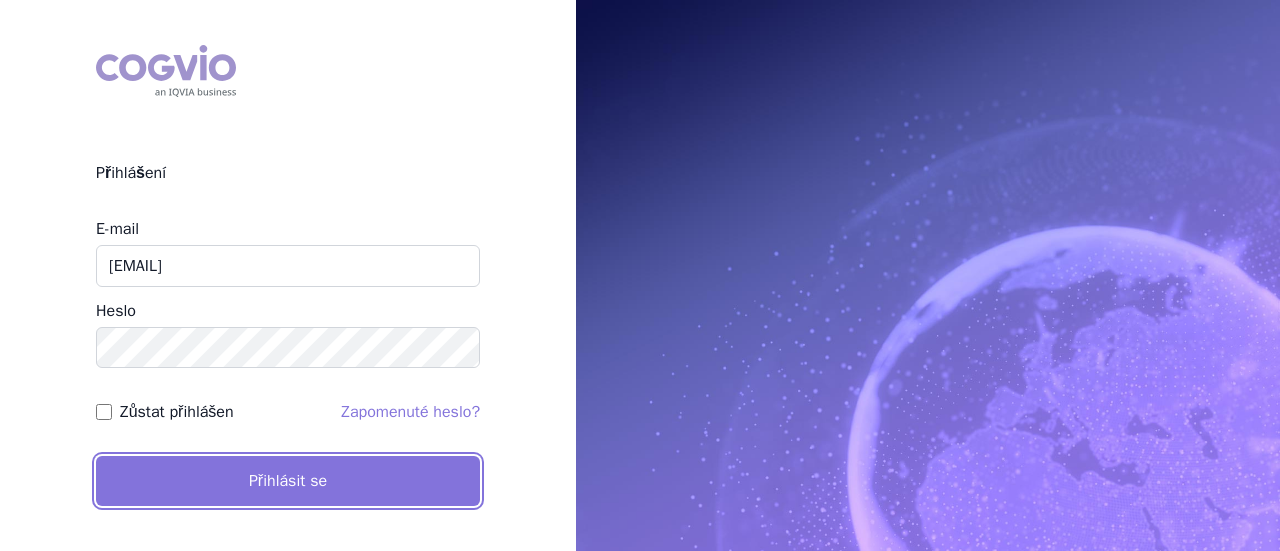 click on "Přihlásit se" at bounding box center [288, 481] 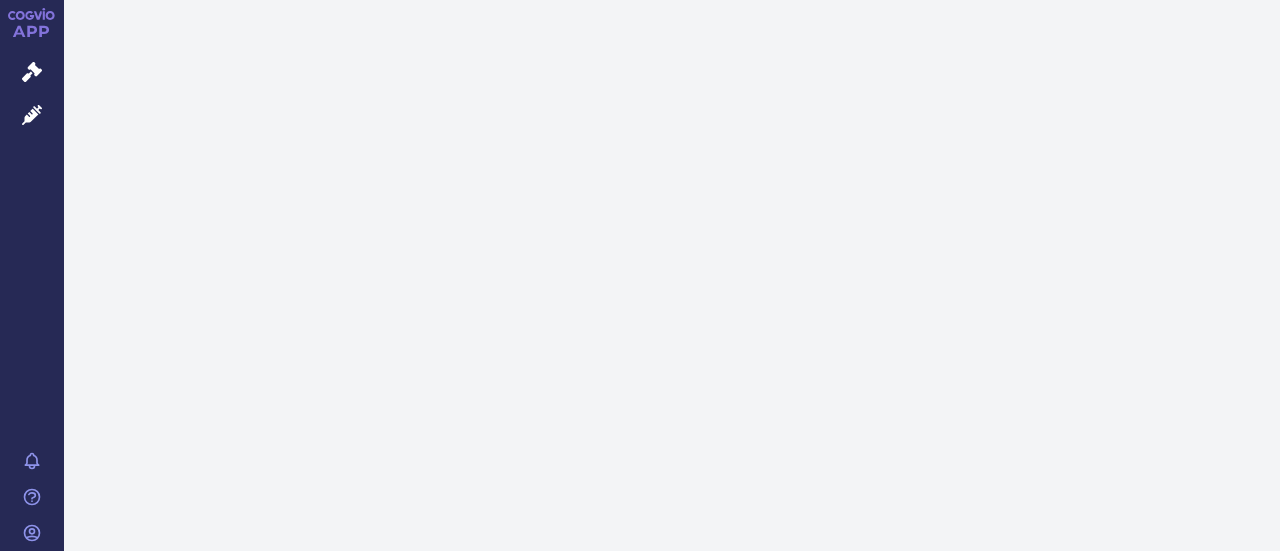scroll, scrollTop: 0, scrollLeft: 0, axis: both 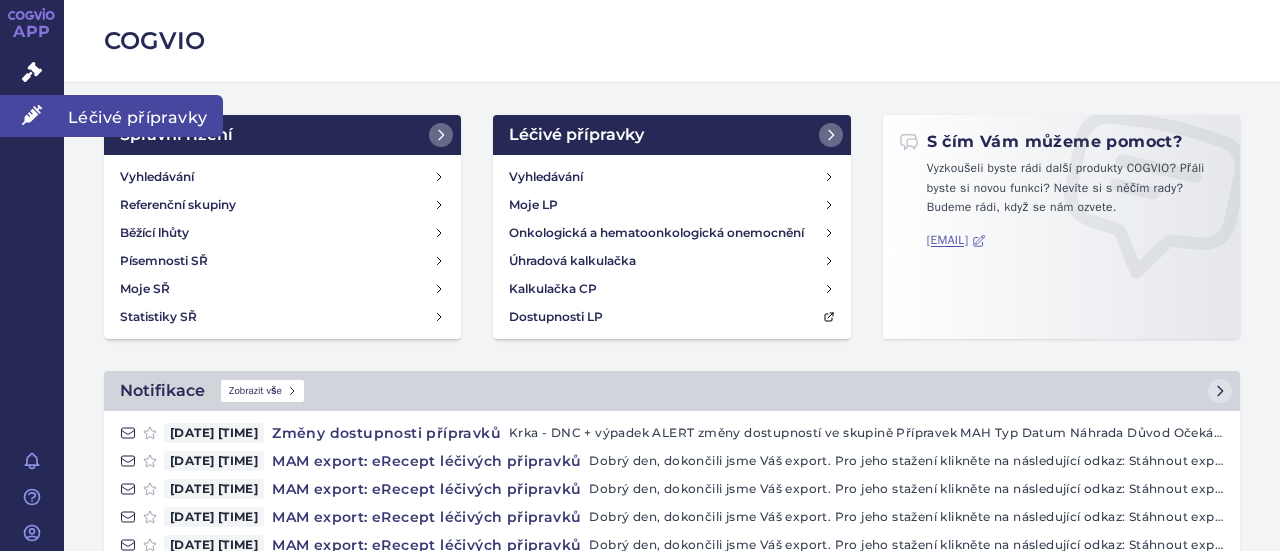 click at bounding box center (32, 115) 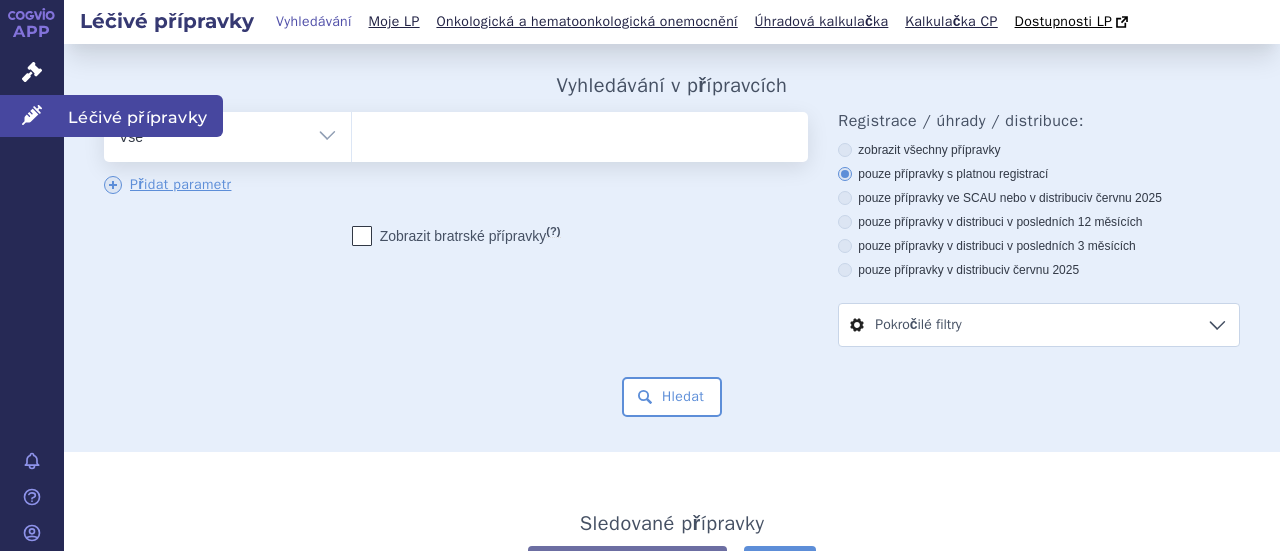 scroll, scrollTop: 0, scrollLeft: 0, axis: both 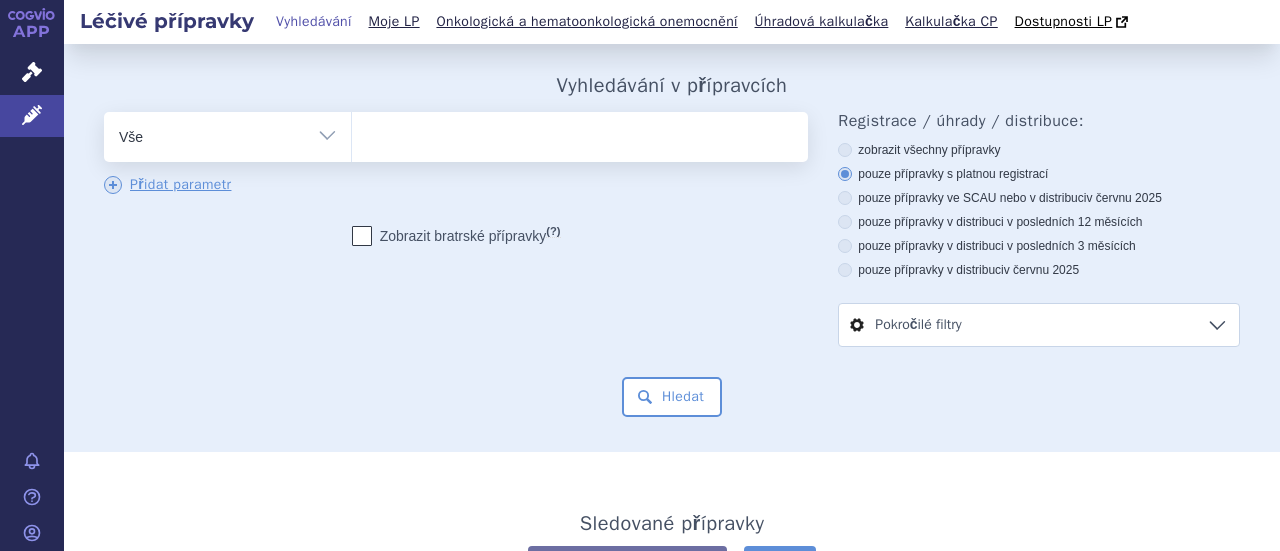 drag, startPoint x: 425, startPoint y: 131, endPoint x: 438, endPoint y: 126, distance: 13.928389 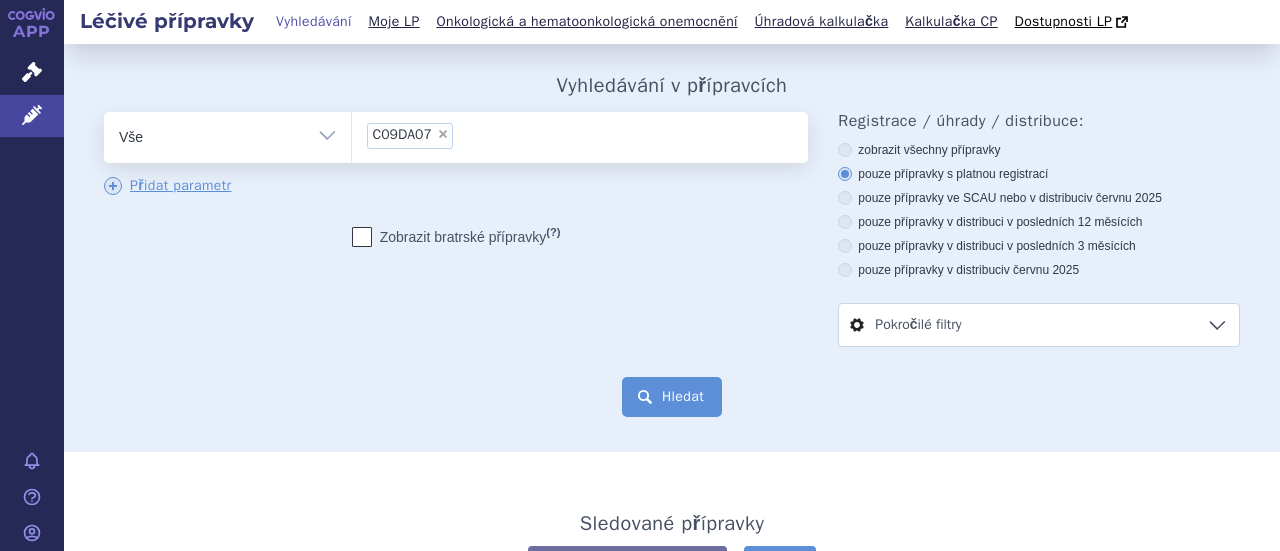 click on "Hledat" at bounding box center [672, 397] 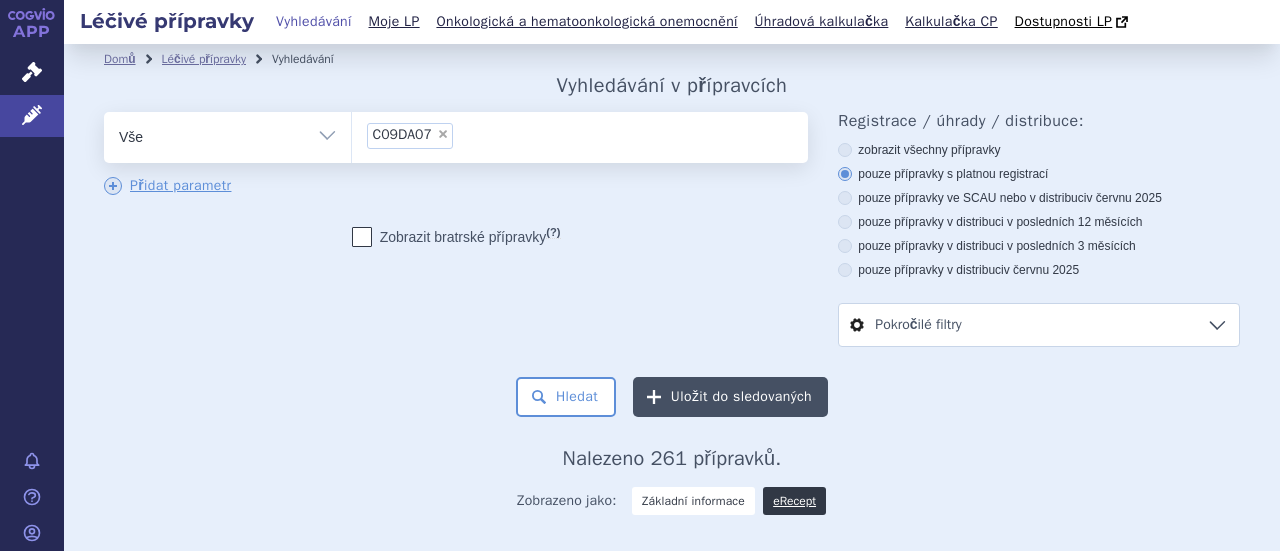 scroll, scrollTop: 0, scrollLeft: 0, axis: both 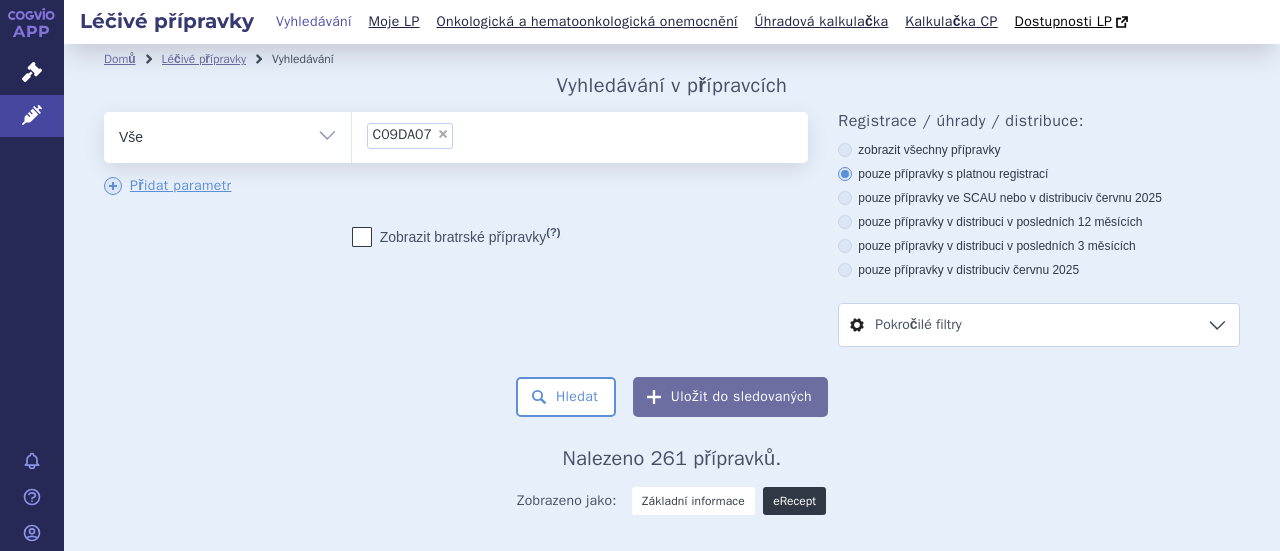 click on "eRecept" at bounding box center [794, 501] 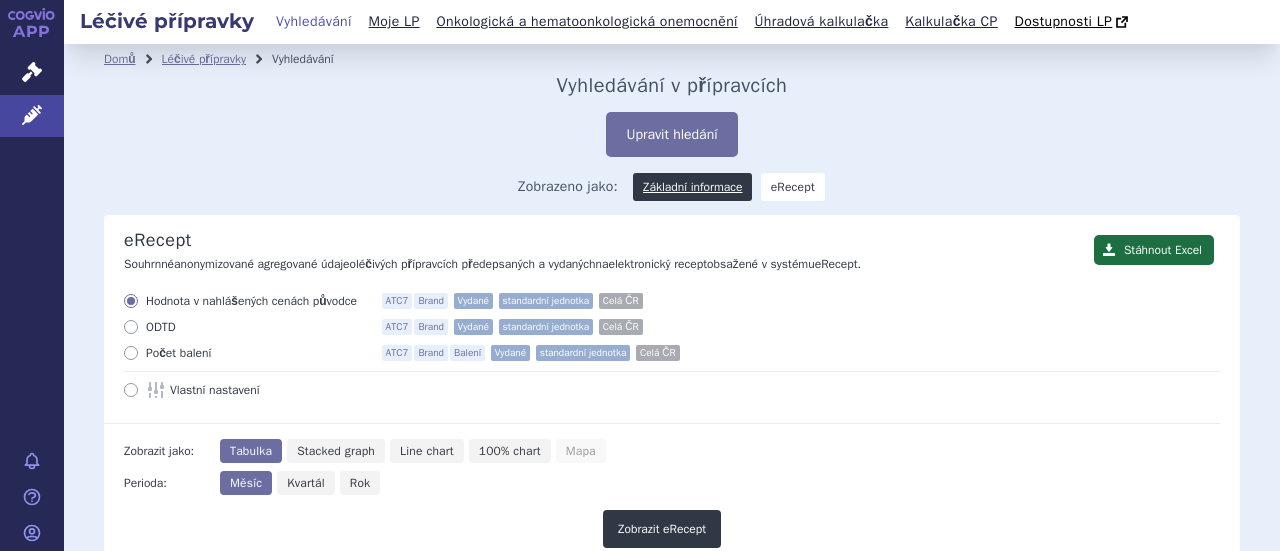 scroll, scrollTop: 0, scrollLeft: 0, axis: both 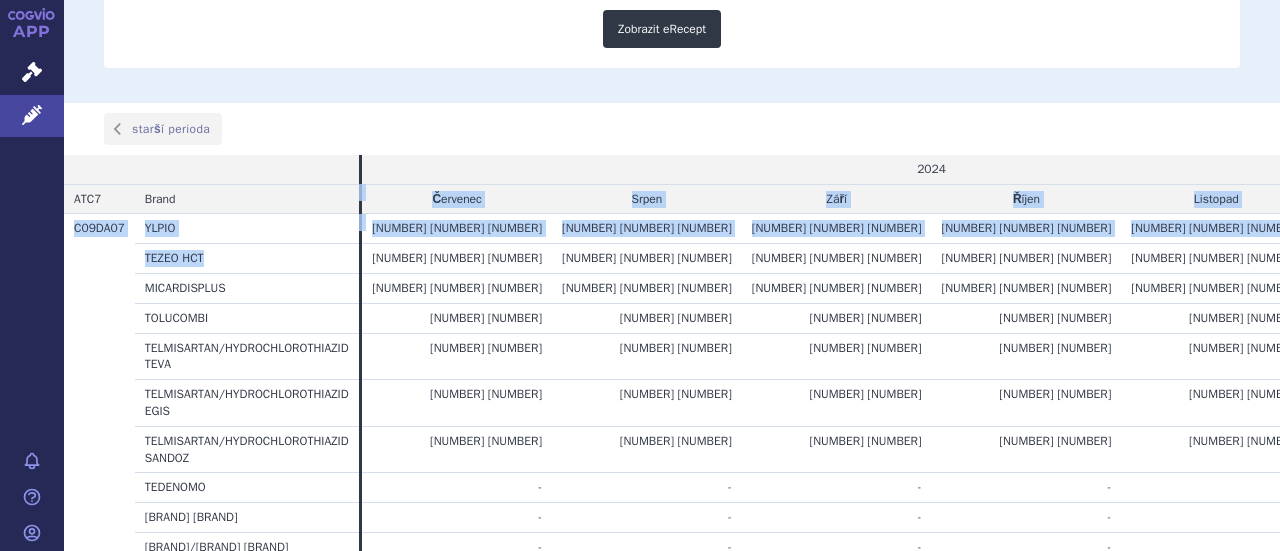 drag, startPoint x: 264, startPoint y: 201, endPoint x: 222, endPoint y: 257, distance: 70 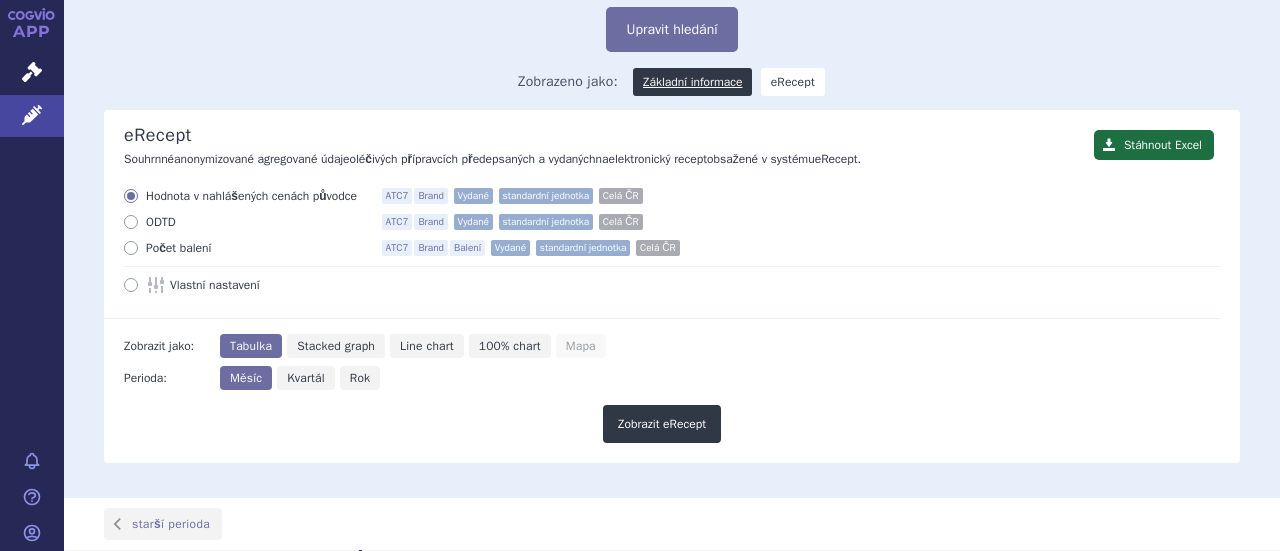 scroll, scrollTop: 0, scrollLeft: 0, axis: both 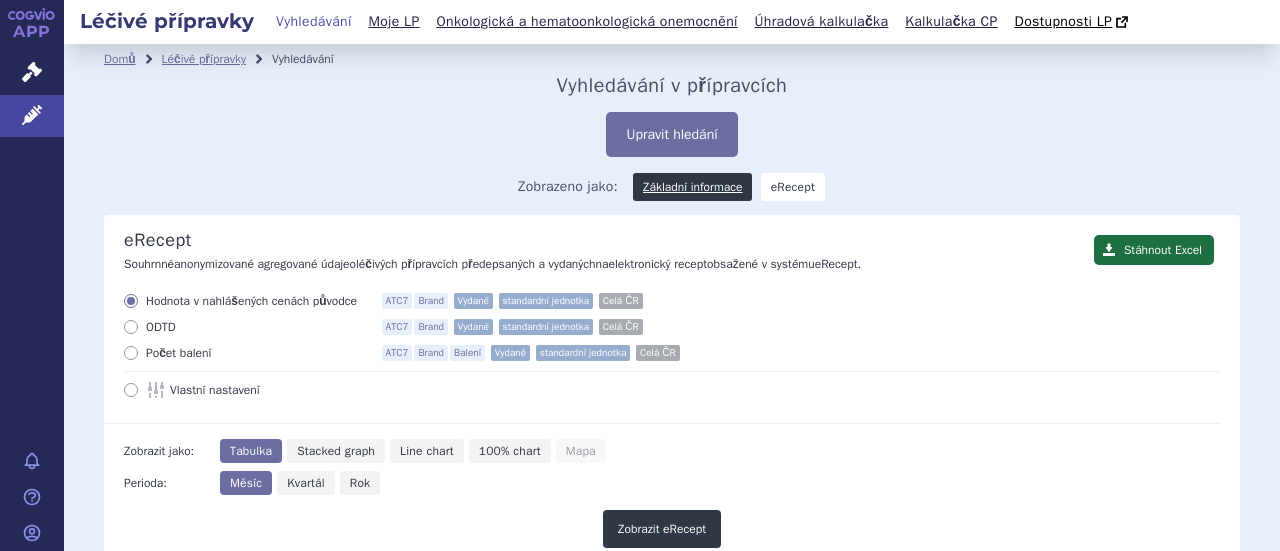 click on "Rok" at bounding box center [360, 483] 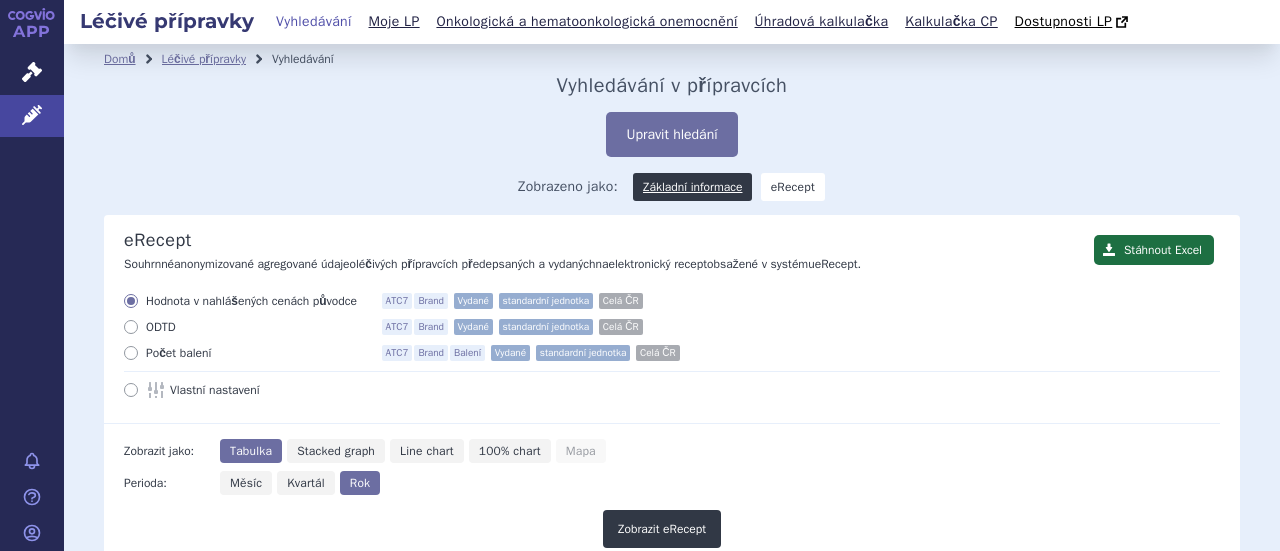 click on "Měsíc" at bounding box center (246, 483) 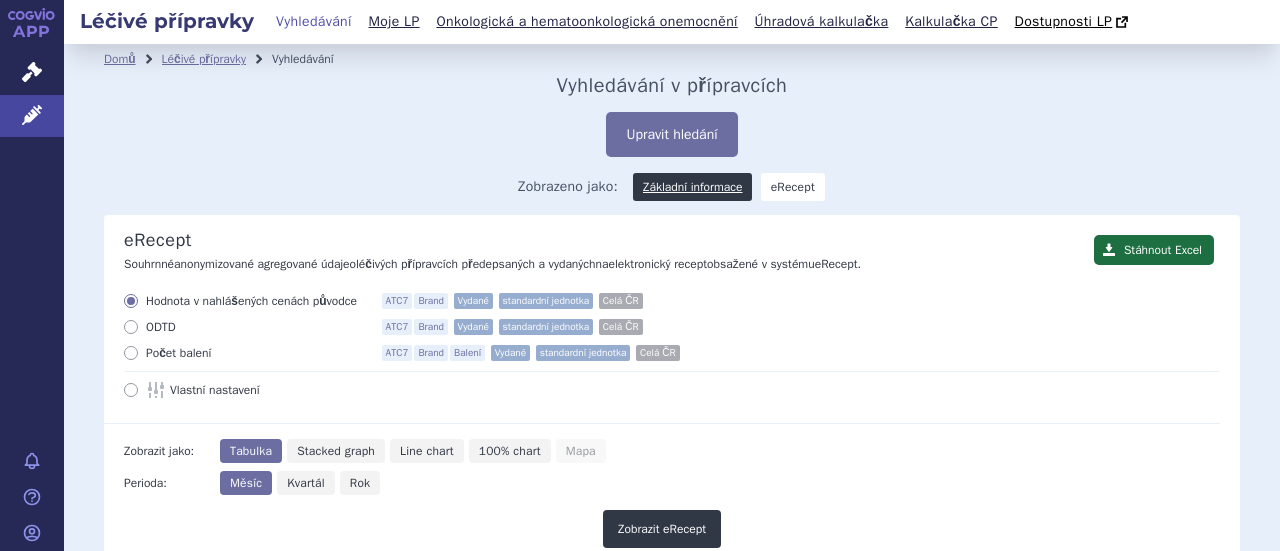 click on "Vlastní nastavení" at bounding box center (672, 390) 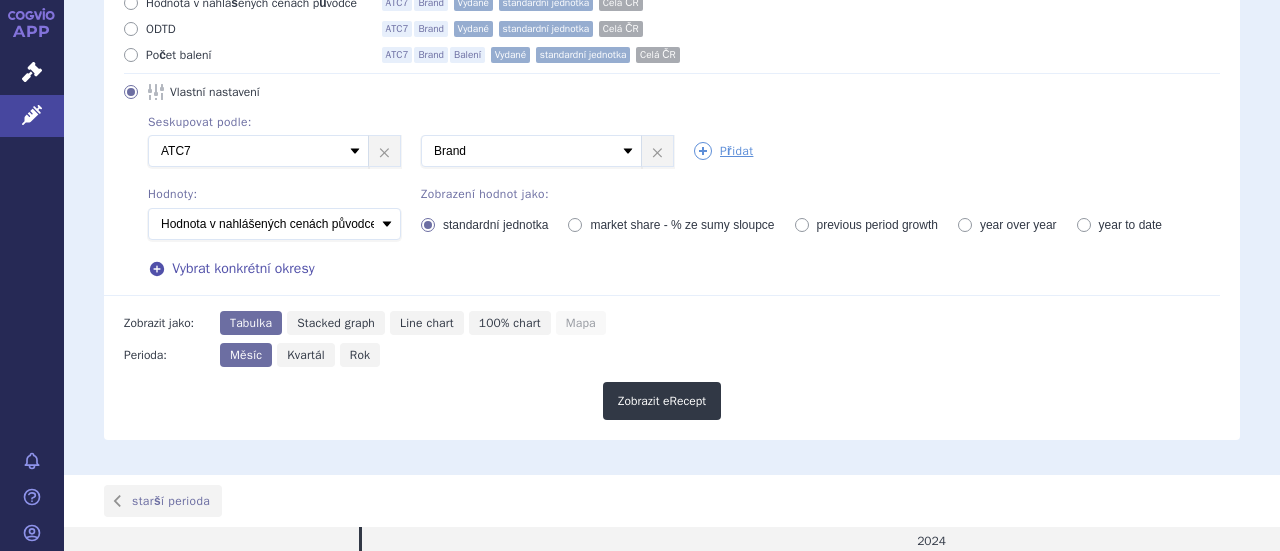 scroll, scrollTop: 300, scrollLeft: 0, axis: vertical 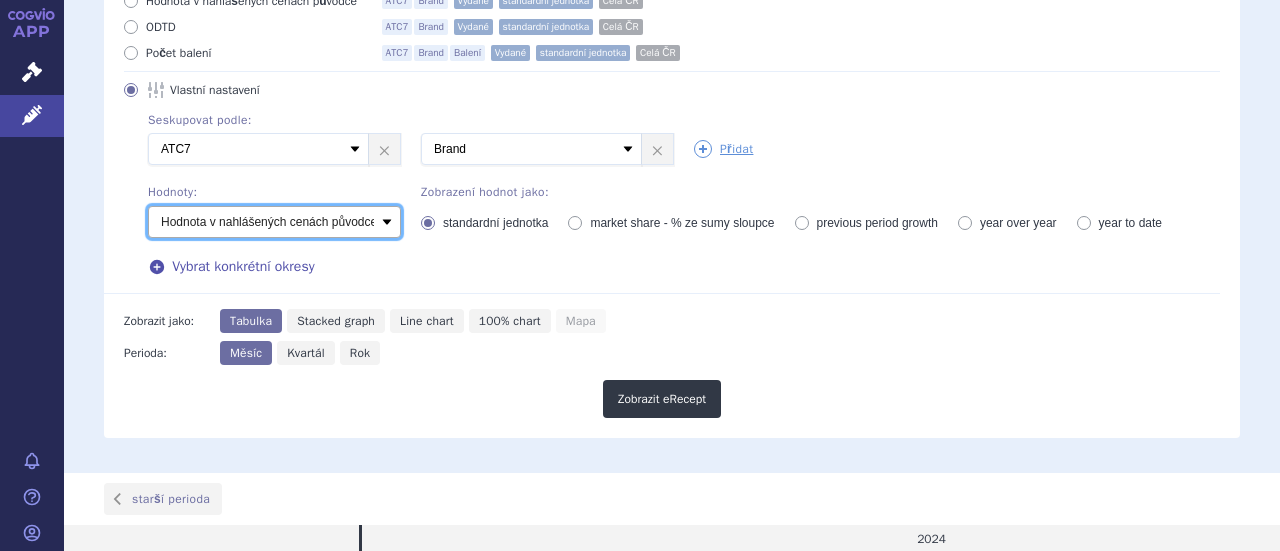 click on "Počet balení - vydané
Hodnota v nahlášených cenách původce - vydané
Hodnota v maximálních úhradách - vydané
ODTD - vydané
Počet balení - předepsané
Hodnota v nahlášených cenách původce - předepsané
Hodnota v maximálních úhradách - předepsané
ODTD - předepsané
Počet balení - rozdíl
Hodnota v nahlášených cenách původce - rozdíl
Hodnota v maximálních úhradách - rozdíl
ODTD - rozdíl
% zaměňování" at bounding box center [274, 222] 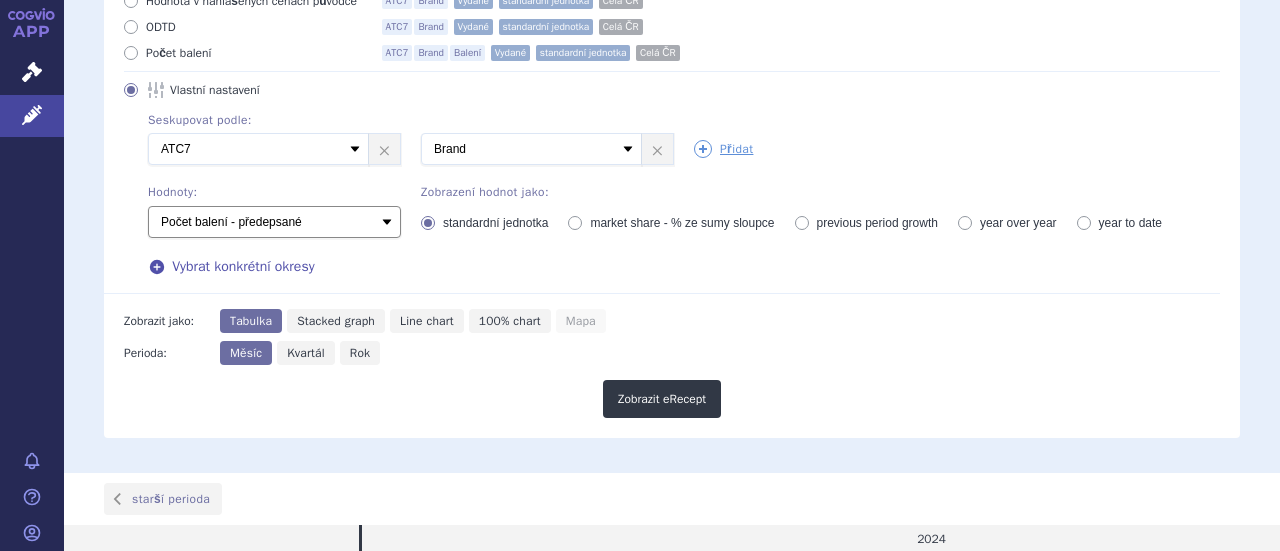 click on "Počet balení - vydané
Hodnota v nahlášených cenách původce - vydané
Hodnota v maximálních úhradách - vydané
ODTD - vydané
Počet balení - předepsané
Hodnota v nahlášených cenách původce - předepsané
Hodnota v maximálních úhradách - předepsané
ODTD - předepsané
Počet balení - rozdíl
Hodnota v nahlášených cenách původce - rozdíl
Hodnota v maximálních úhradách - rozdíl
ODTD - rozdíl
% zaměňování" at bounding box center (274, 222) 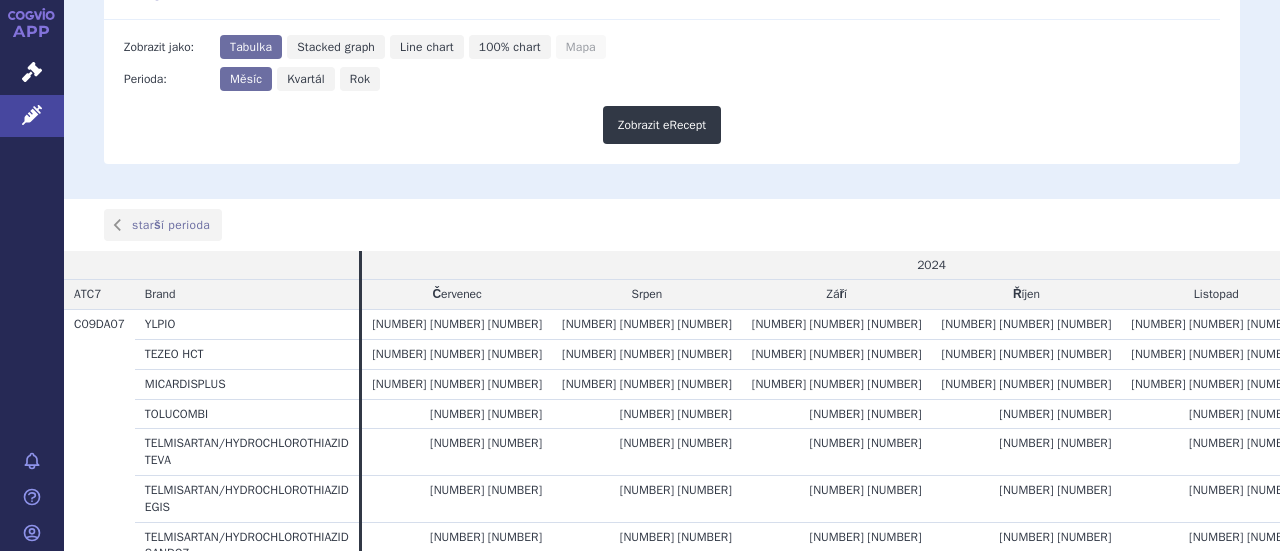 scroll, scrollTop: 600, scrollLeft: 0, axis: vertical 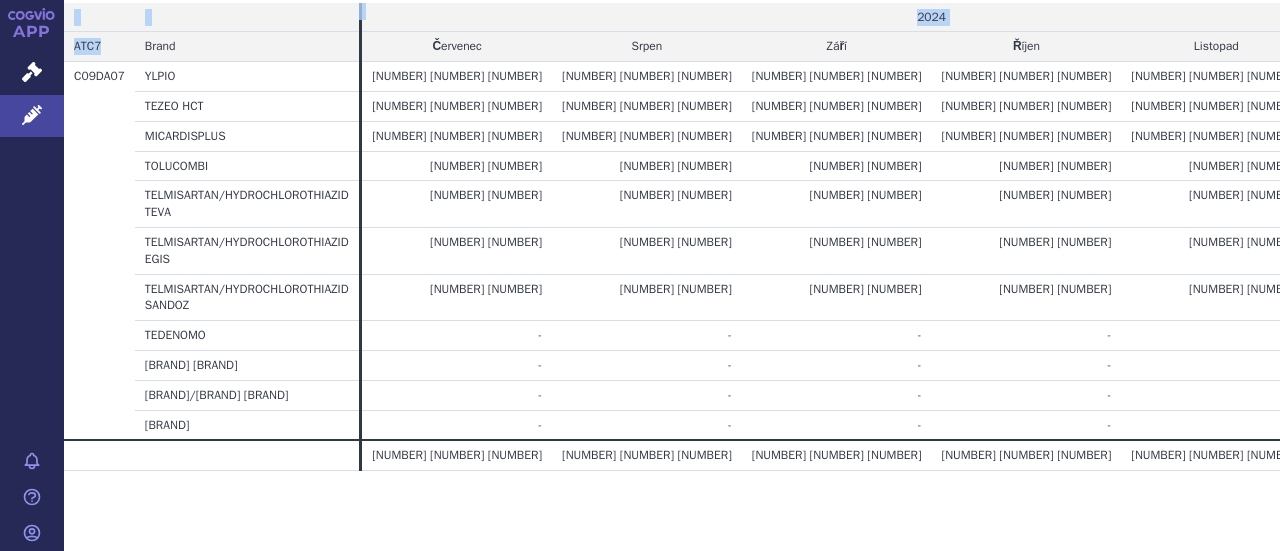 drag, startPoint x: 148, startPoint y: 268, endPoint x: 362, endPoint y: 432, distance: 269.61453 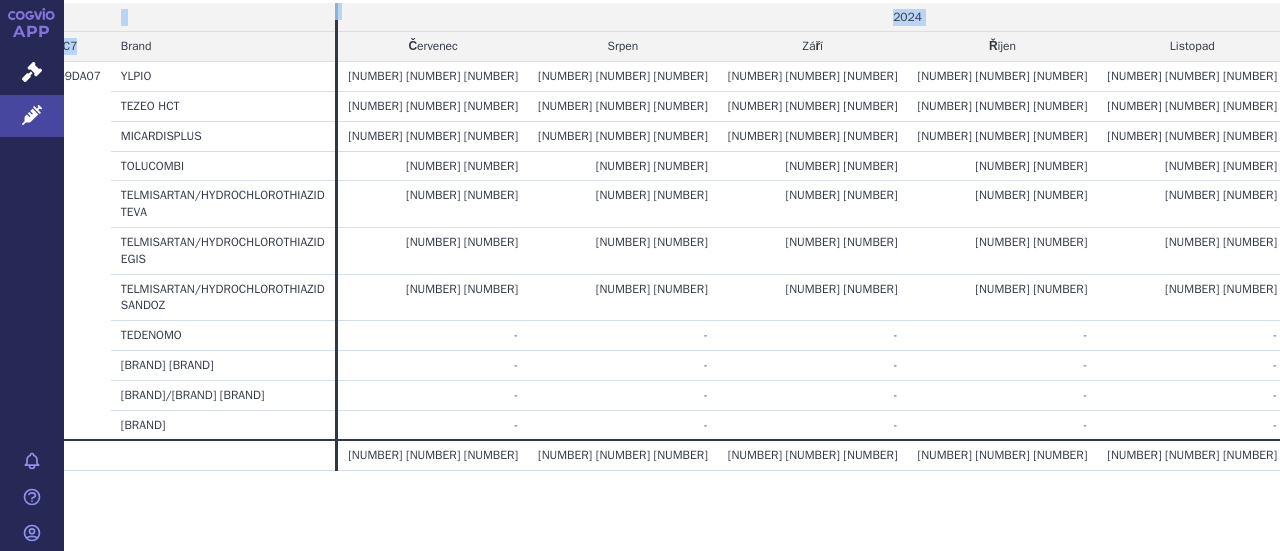 scroll, scrollTop: 0, scrollLeft: 55, axis: horizontal 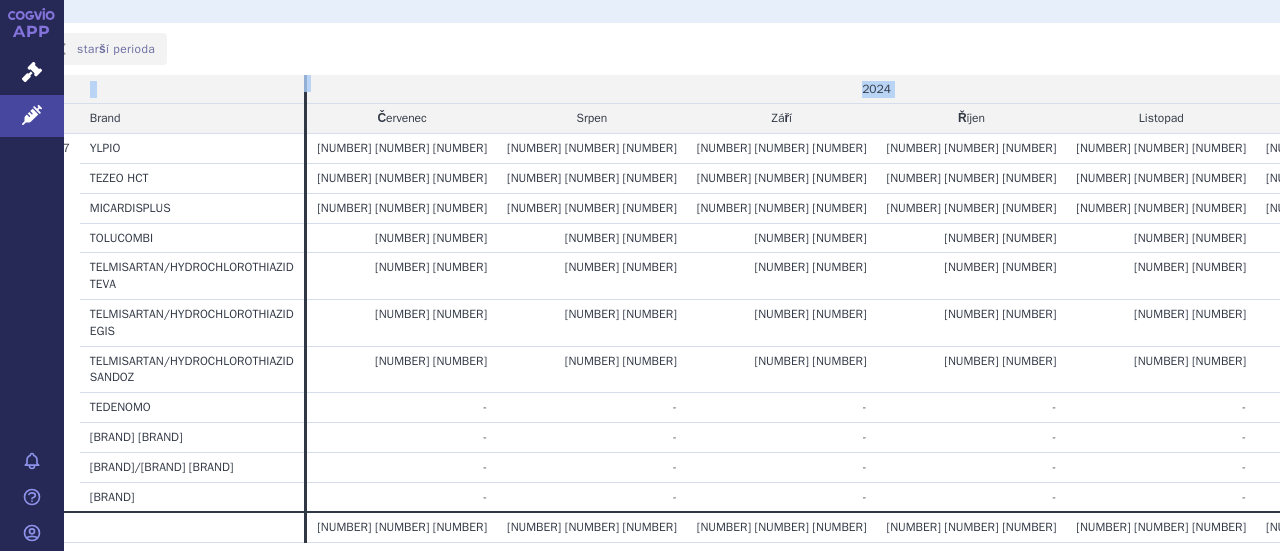 copy on "Brand
Červenec
Srpen
Září
Říjen
Listopad
Prosinec
Leden
Únor
Březen
Duben
Květen
Červen
C09DA07
YLPIO
4 328 908
4 203 219
4 701 317
5 067 395
5 291 300
5 130 105
5 358 036
5 033 312
5 618 527
5 747 001
5 664 752
5 992 521
TEZEO HCT
4 568 697
4 413 267
4 857 343
5 184 096
5 290 020
4 986 397
5 ..." 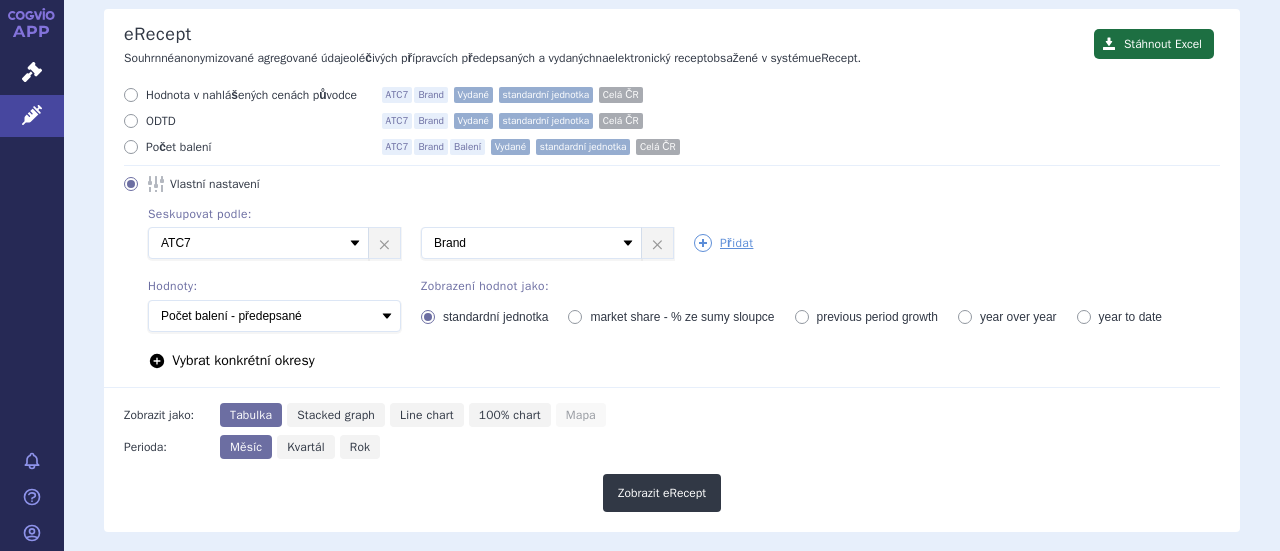 scroll, scrollTop: 350, scrollLeft: 0, axis: vertical 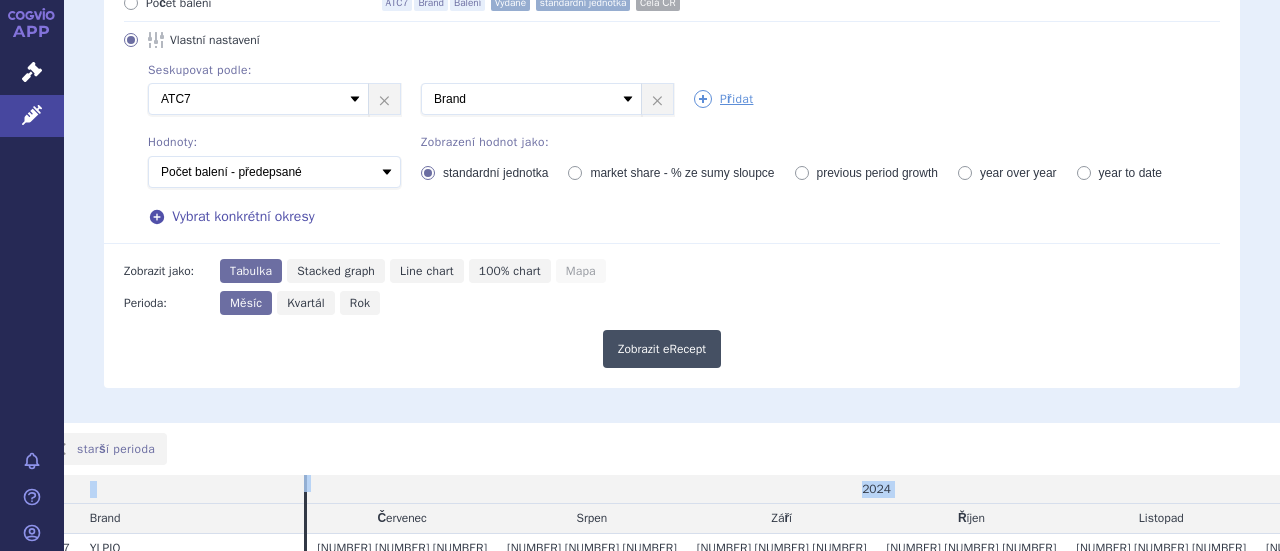 click on "Zobrazit eRecept" at bounding box center (662, 349) 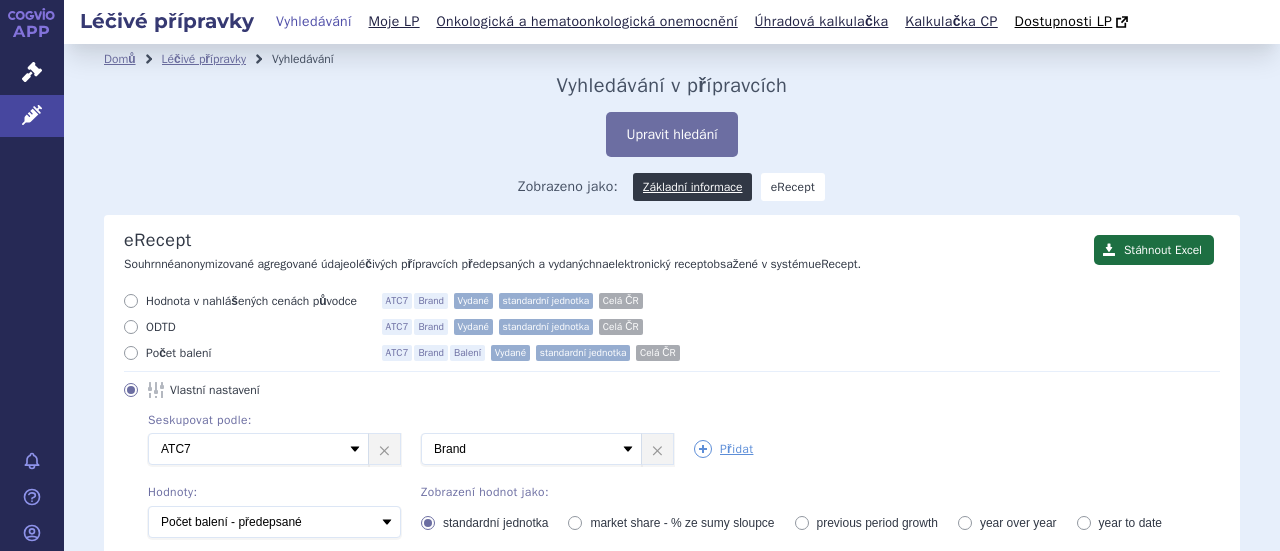 scroll, scrollTop: 0, scrollLeft: 0, axis: both 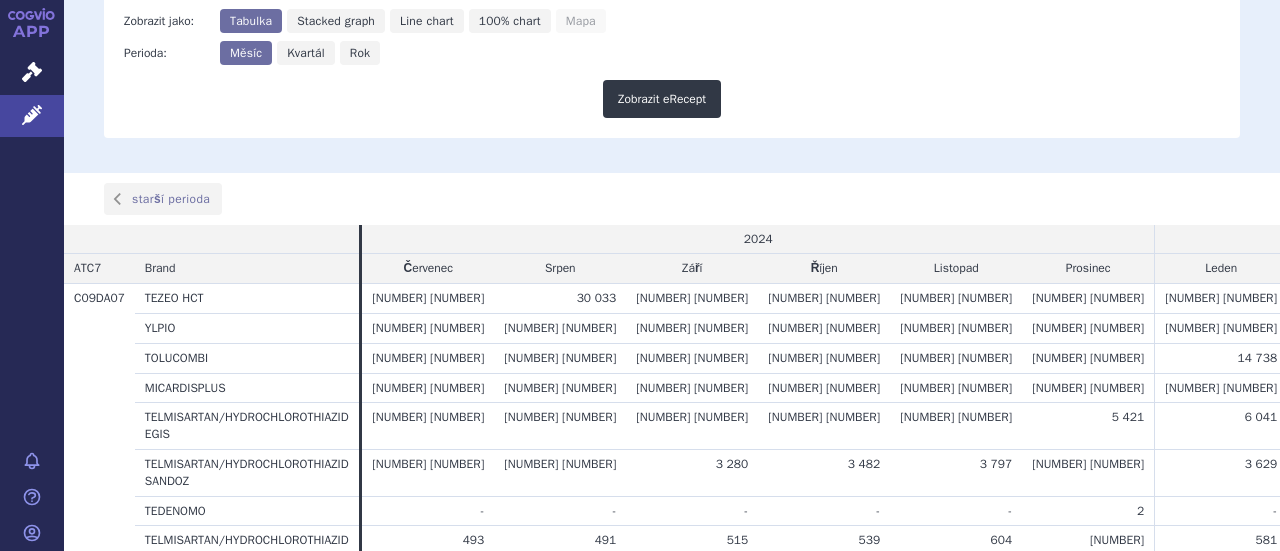 click on "Brand" at bounding box center (247, 239) 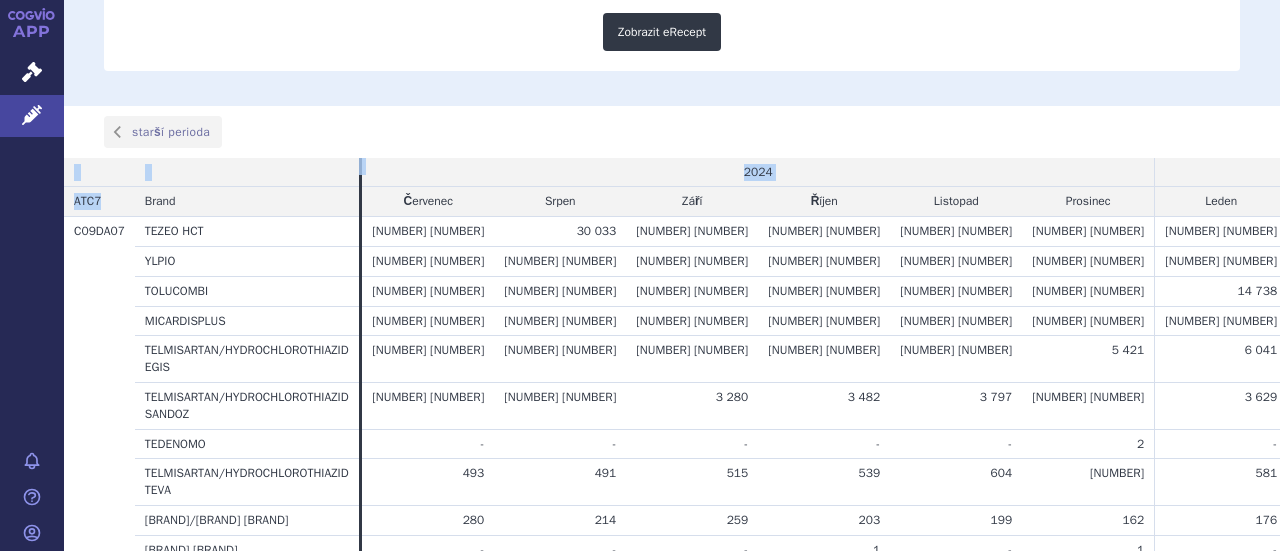 scroll, scrollTop: 834, scrollLeft: 0, axis: vertical 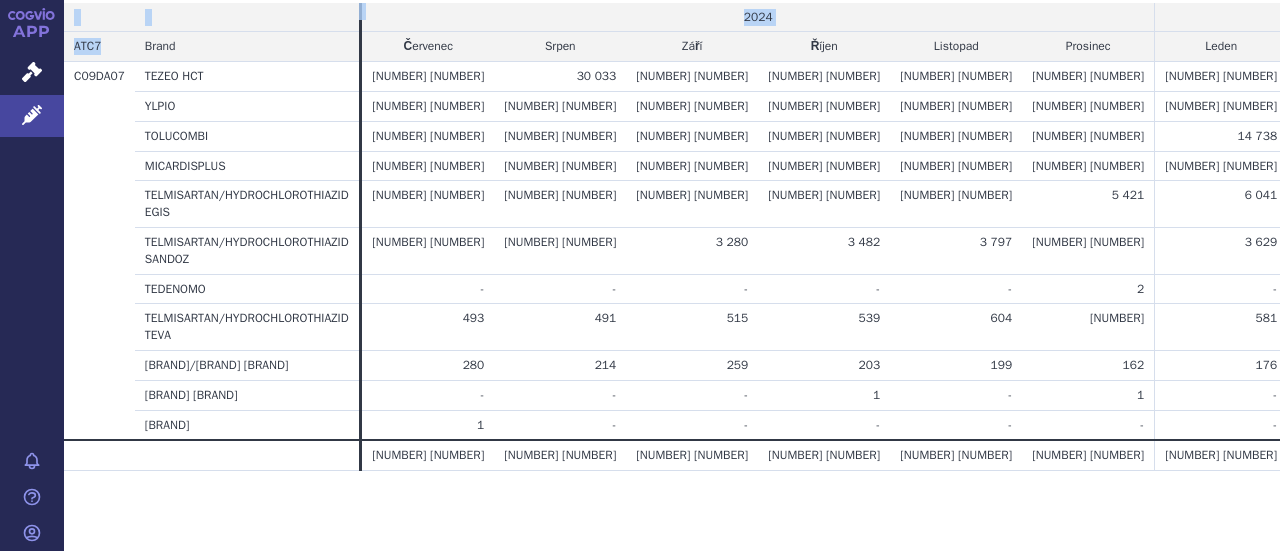 drag, startPoint x: 158, startPoint y: 268, endPoint x: 396, endPoint y: 371, distance: 259.33185 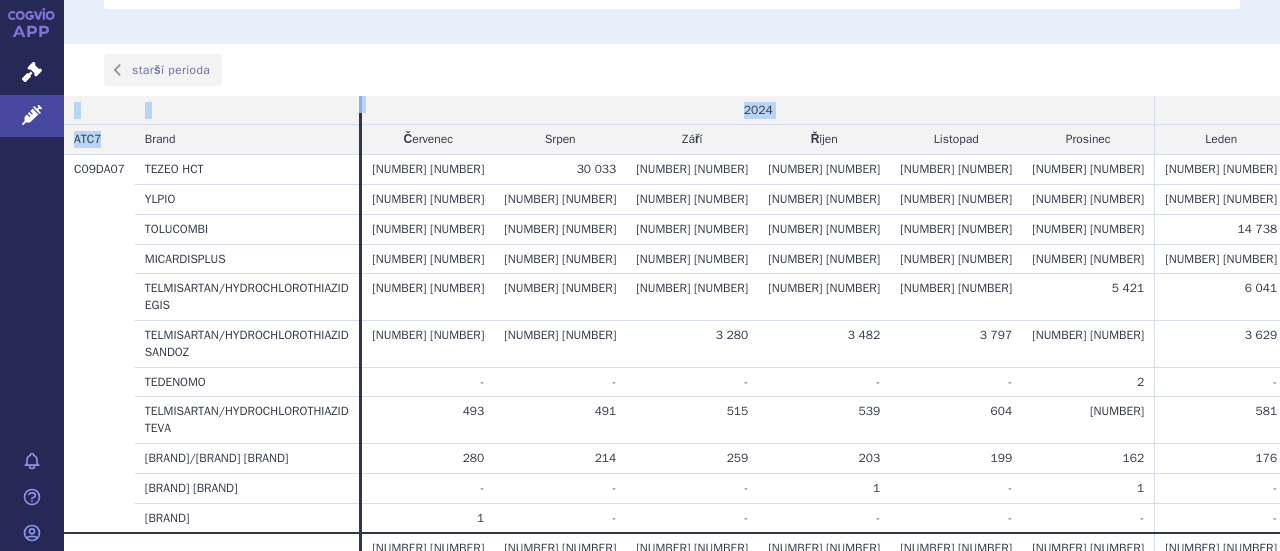 scroll, scrollTop: 534, scrollLeft: 0, axis: vertical 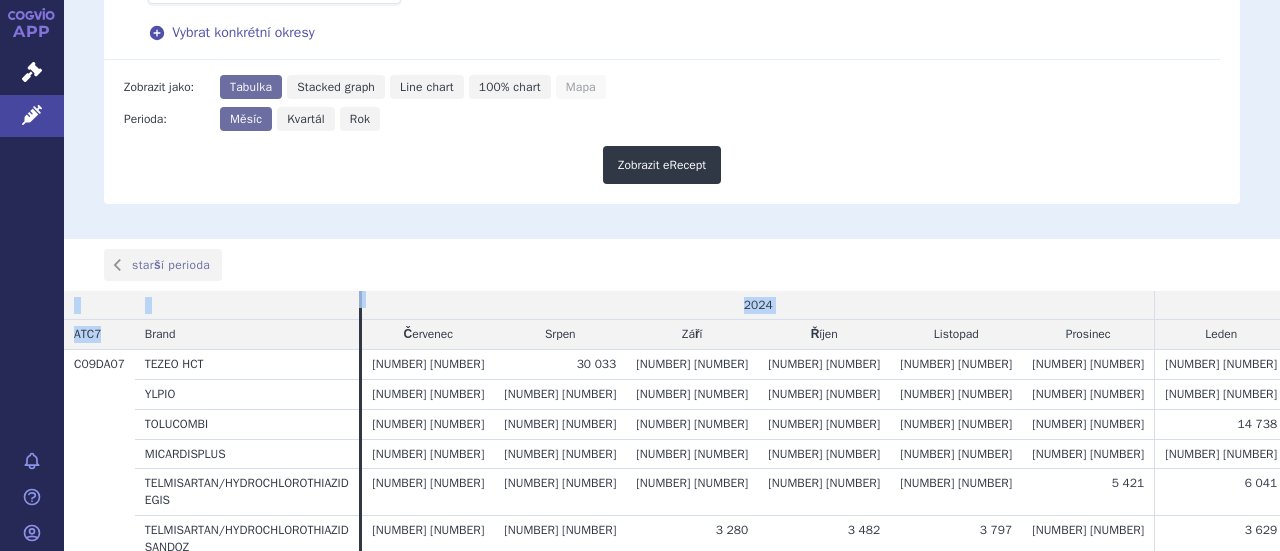 click on "Brand" at bounding box center (87, 334) 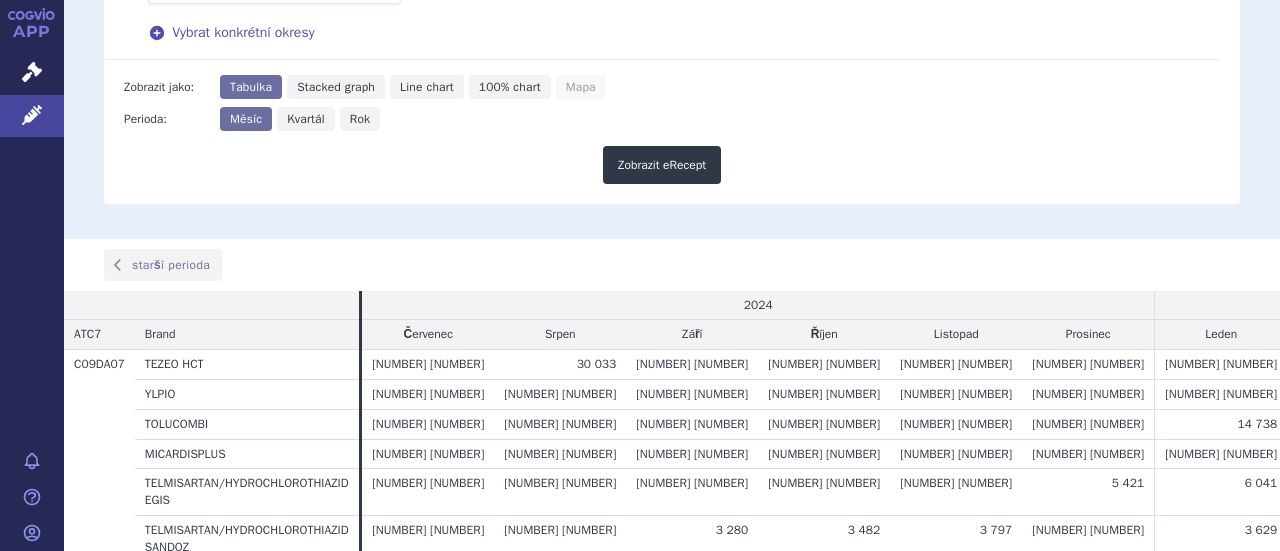 click at bounding box center [247, 305] 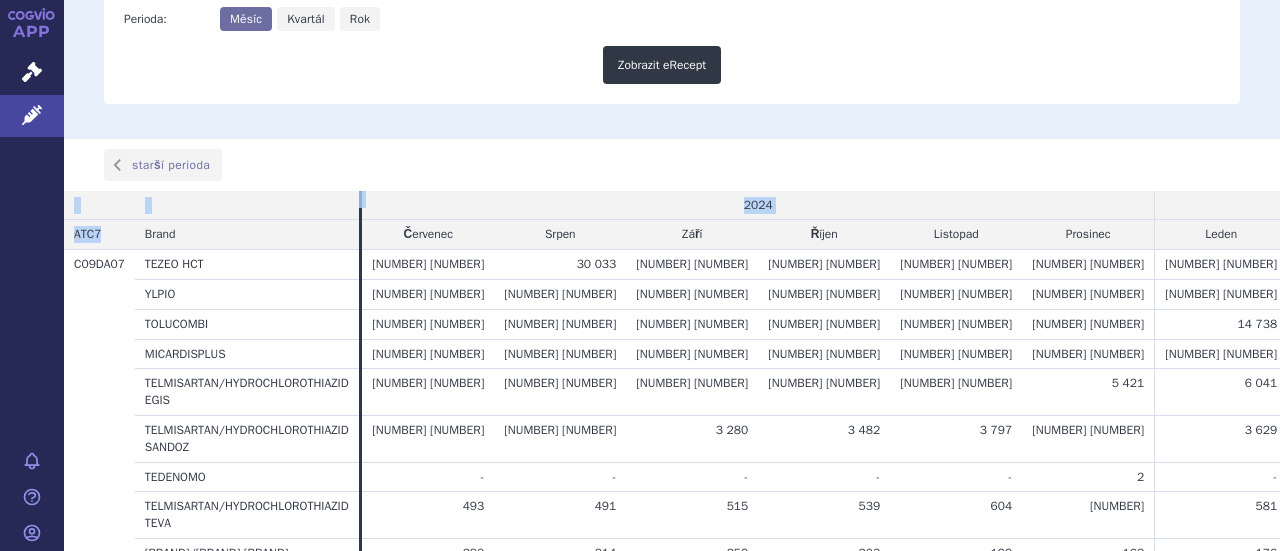 scroll, scrollTop: 834, scrollLeft: 0, axis: vertical 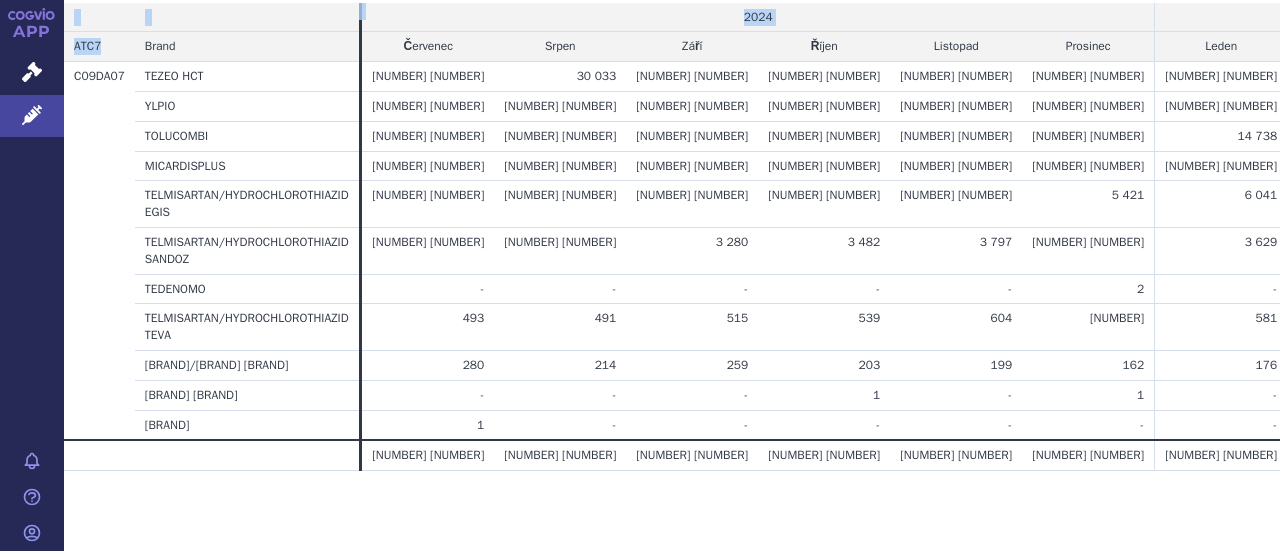 drag, startPoint x: 159, startPoint y: 333, endPoint x: 1255, endPoint y: 369, distance: 1096.5911 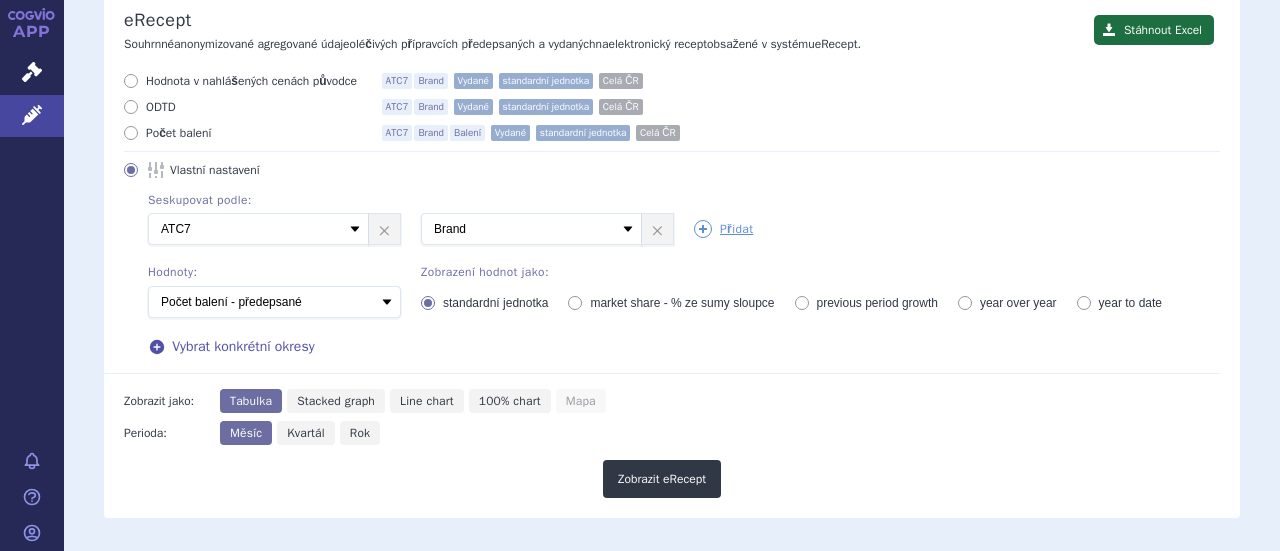 scroll, scrollTop: 234, scrollLeft: 0, axis: vertical 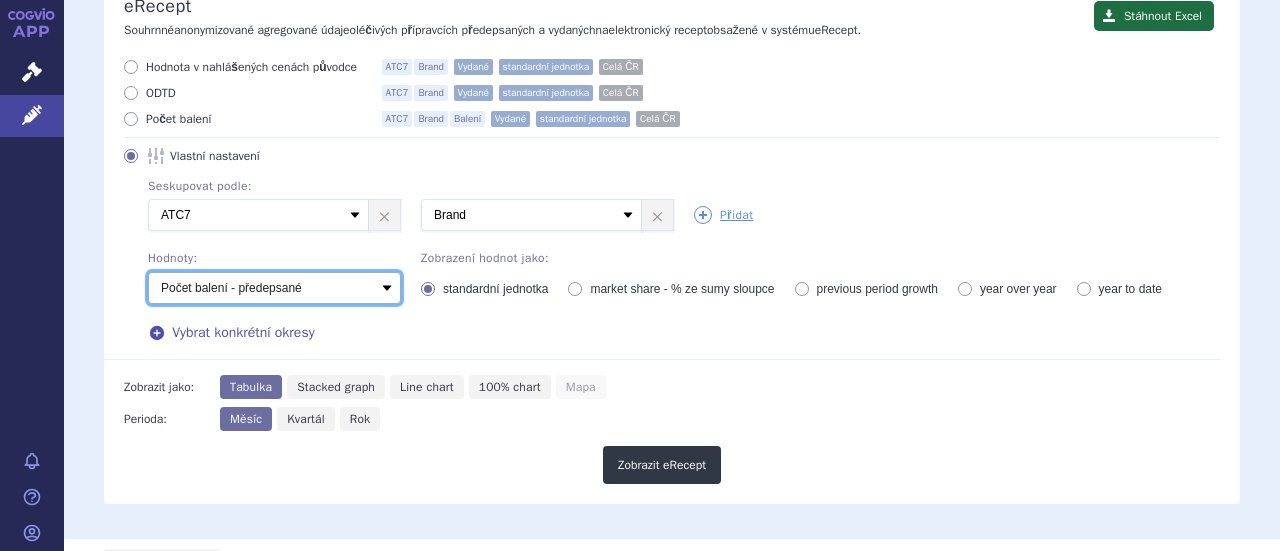 click on "Počet balení - vydané
Hodnota v nahlášených cenách původce - vydané
Hodnota v maximálních úhradách - vydané
ODTD - vydané
Počet balení - předepsané
Hodnota v nahlášených cenách původce - předepsané
Hodnota v maximálních úhradách - předepsané
ODTD - předepsané
Počet balení - rozdíl
Hodnota v nahlášených cenách původce - rozdíl
Hodnota v maximálních úhradách - rozdíl
ODTD - rozdíl
% zaměňování" at bounding box center [274, 288] 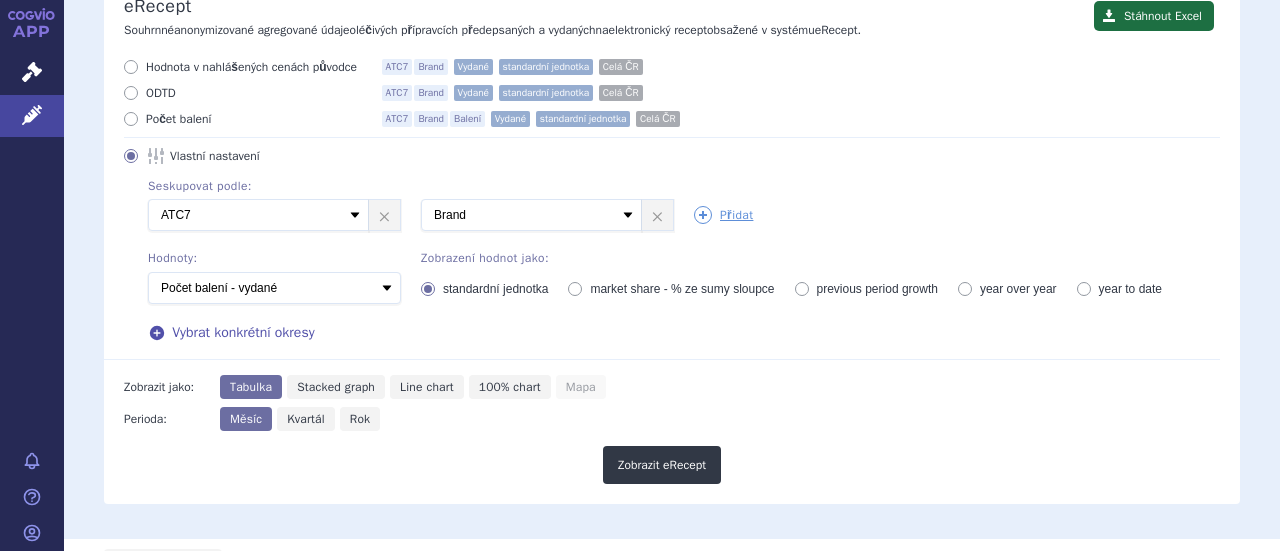 click on "Počet balení - vydané
Hodnota v nahlášených cenách původce - vydané
Hodnota v maximálních úhradách - vydané
ODTD - vydané
Počet balení - předepsané
Hodnota v nahlášených cenách původce - předepsané
Hodnota v maximálních úhradách - předepsané
ODTD - předepsané
Počet balení - rozdíl
Hodnota v nahlášených cenách původce - rozdíl
Hodnota v maximálních úhradách - rozdíl
ODTD - rozdíl
% zaměňování" at bounding box center [274, 288] 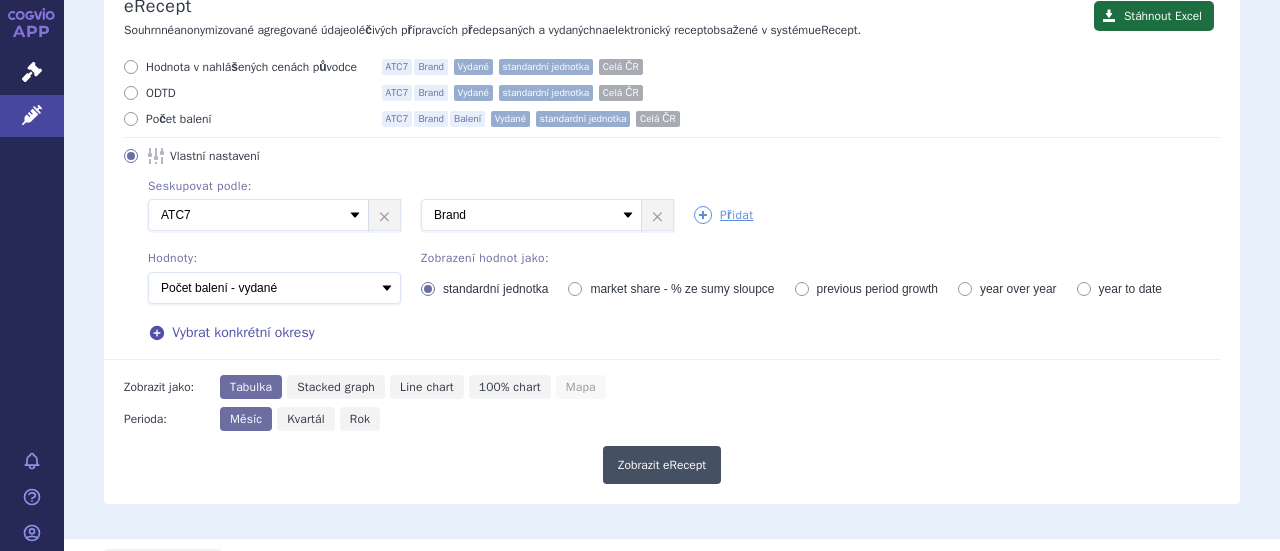 click on "Zobrazit eRecept" at bounding box center [662, 465] 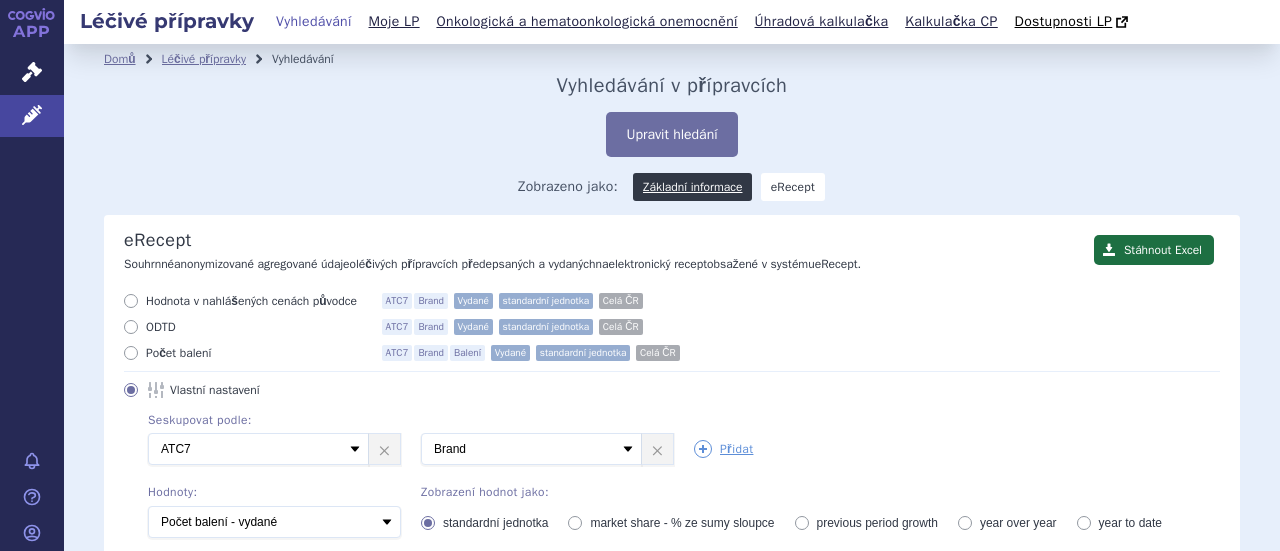 scroll, scrollTop: 0, scrollLeft: 0, axis: both 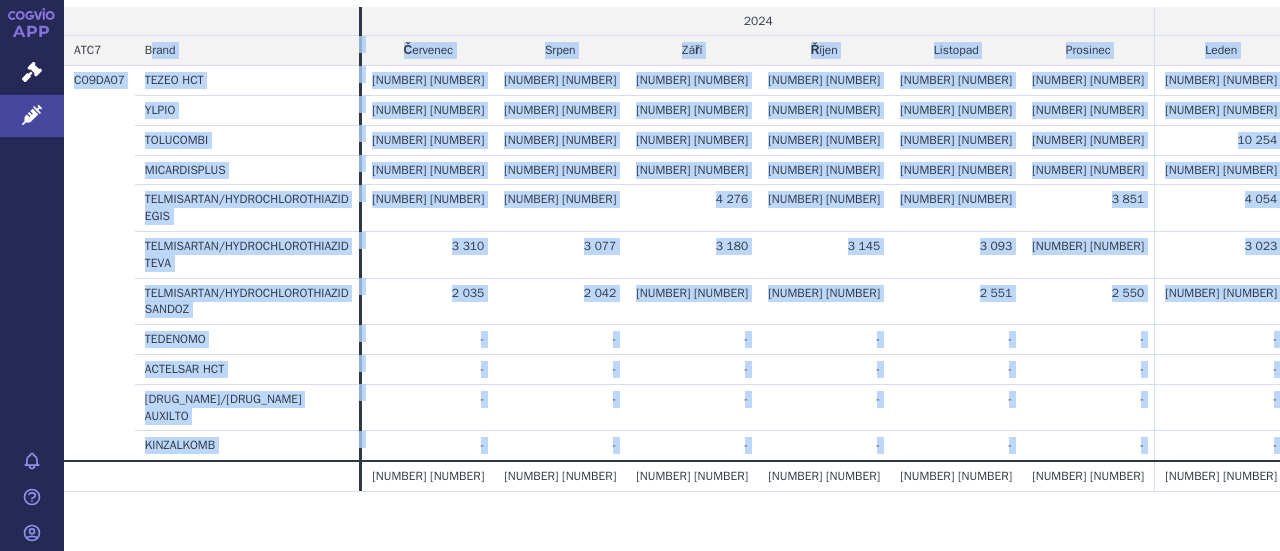 drag, startPoint x: 162, startPoint y: 169, endPoint x: 1246, endPoint y: 324, distance: 1095.0255 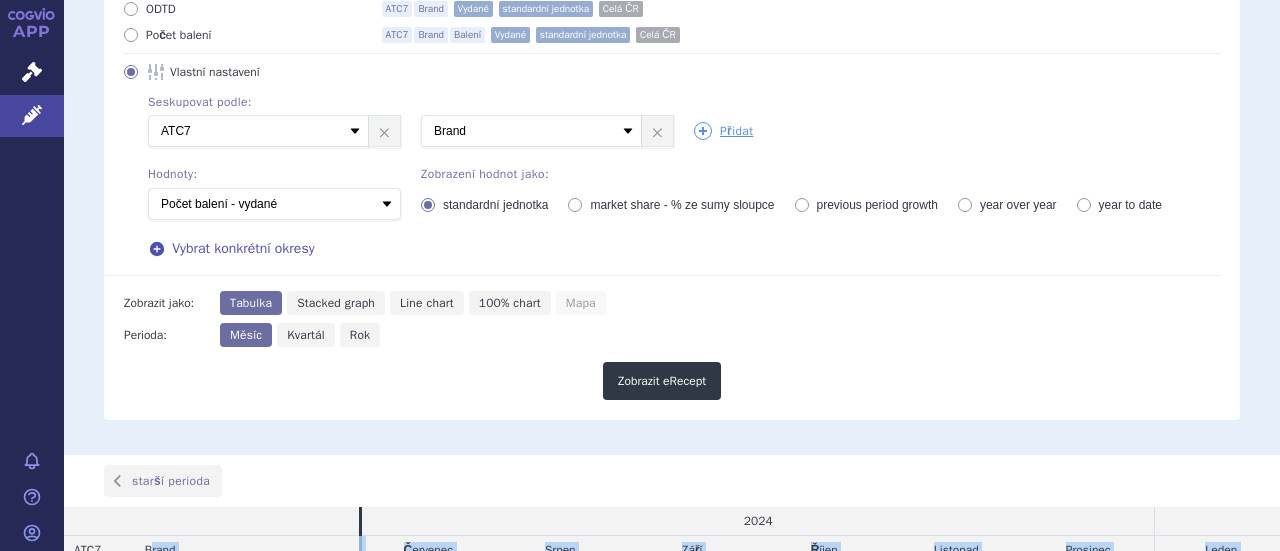 scroll, scrollTop: 0, scrollLeft: 0, axis: both 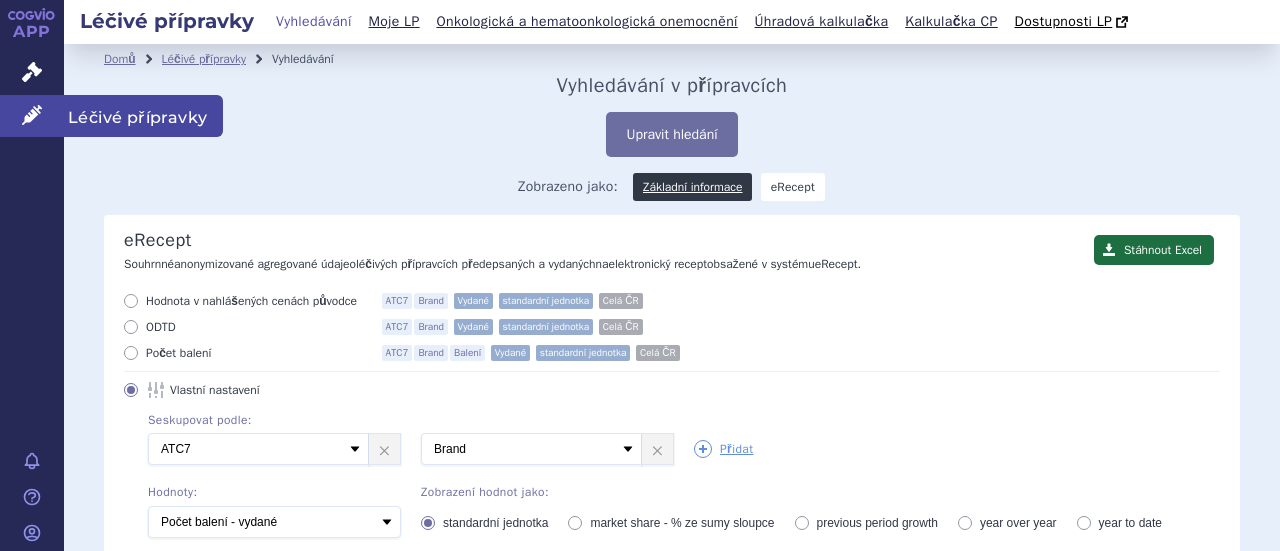 click on "Léčivé přípravky" at bounding box center [32, 116] 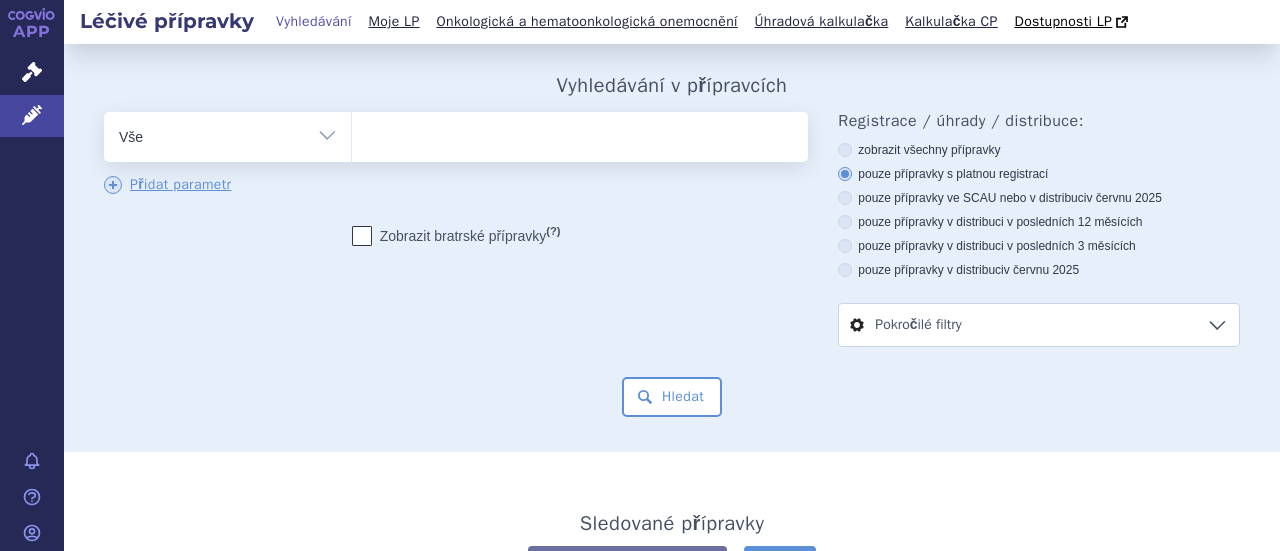 scroll, scrollTop: 0, scrollLeft: 0, axis: both 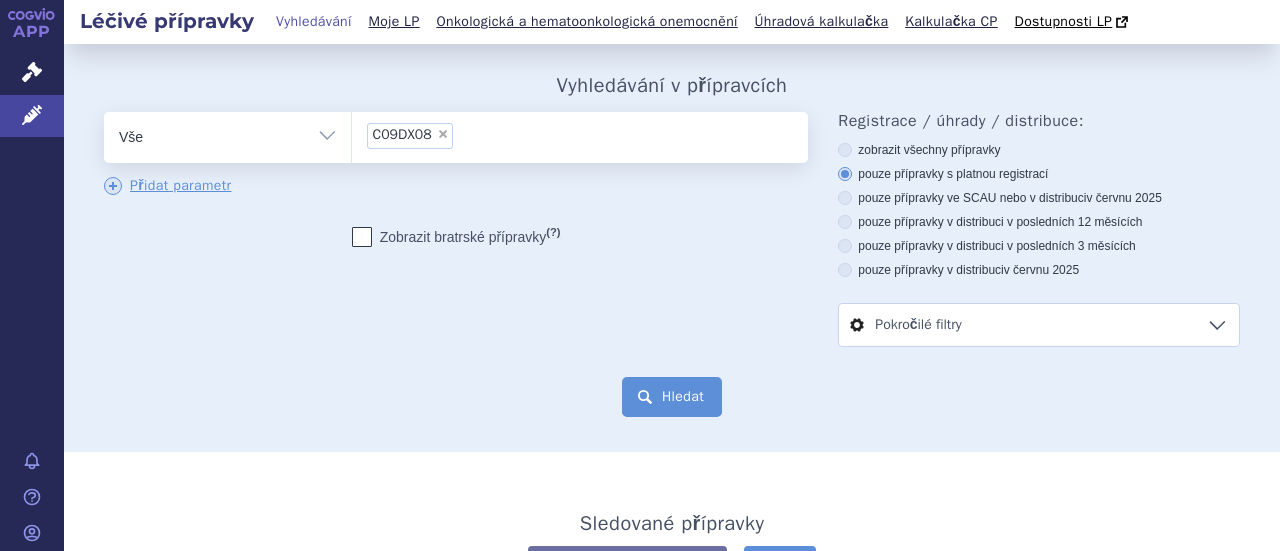 click on "Hledat" at bounding box center [672, 397] 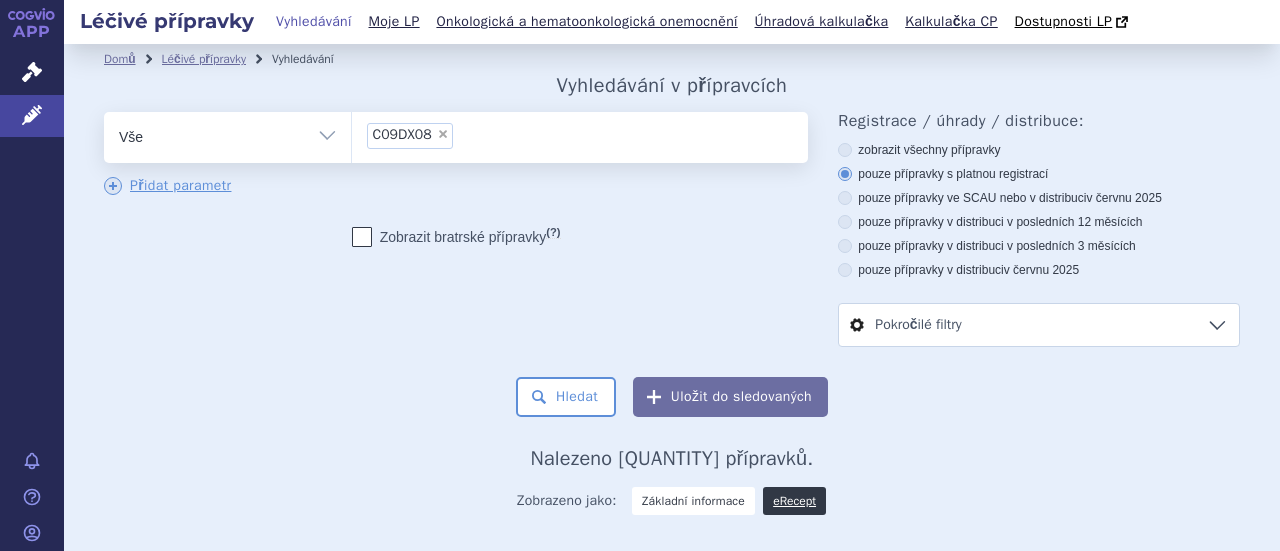 scroll, scrollTop: 0, scrollLeft: 0, axis: both 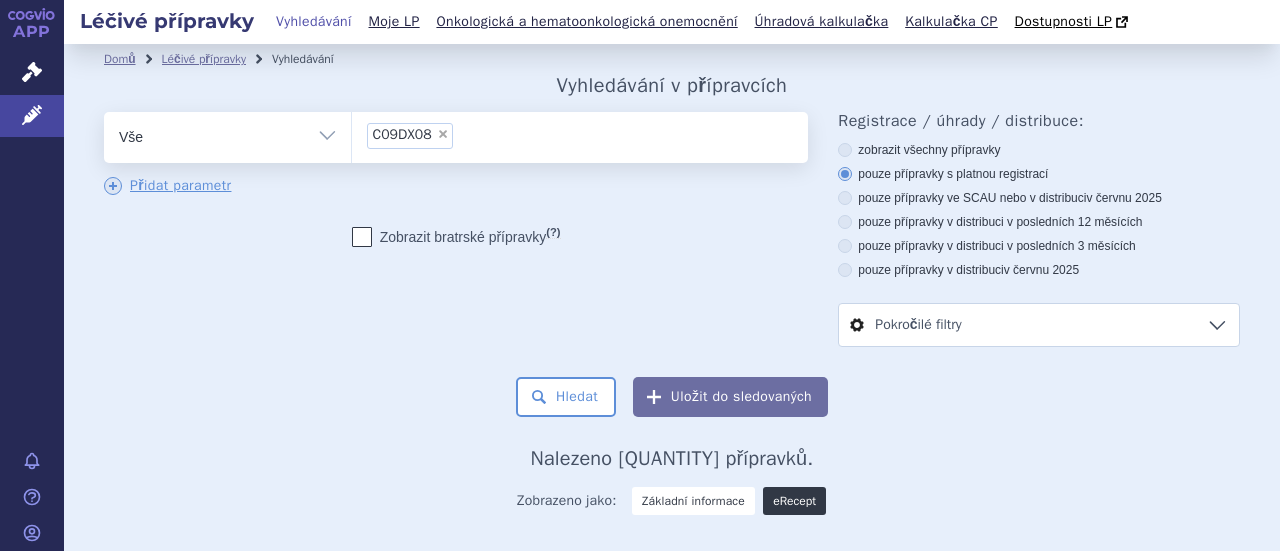 click on "eRecept" at bounding box center [794, 501] 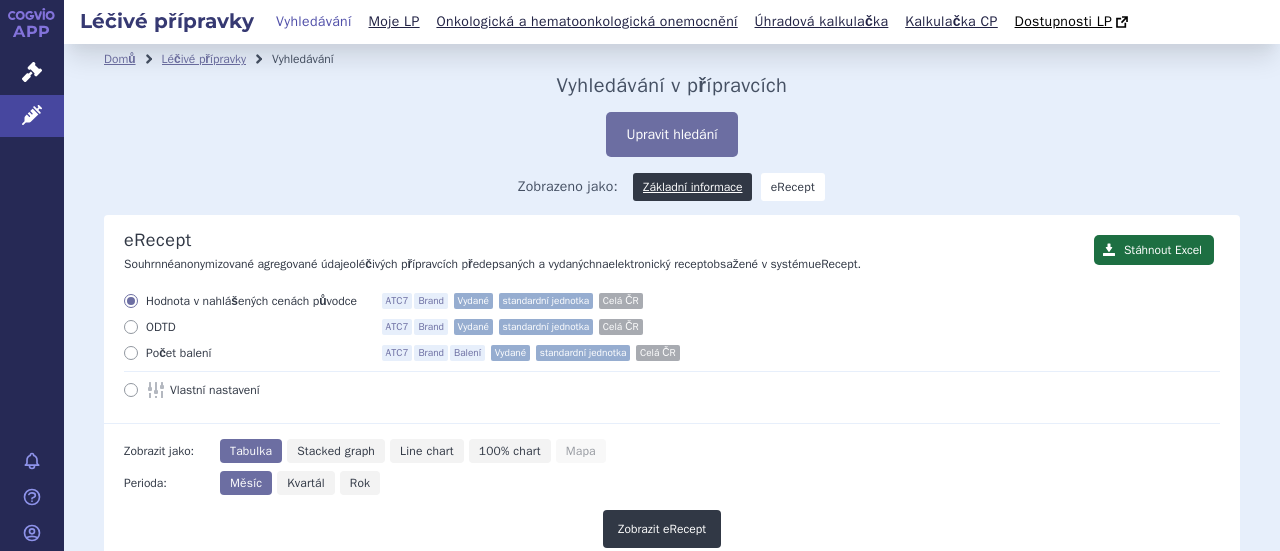 scroll, scrollTop: 0, scrollLeft: 0, axis: both 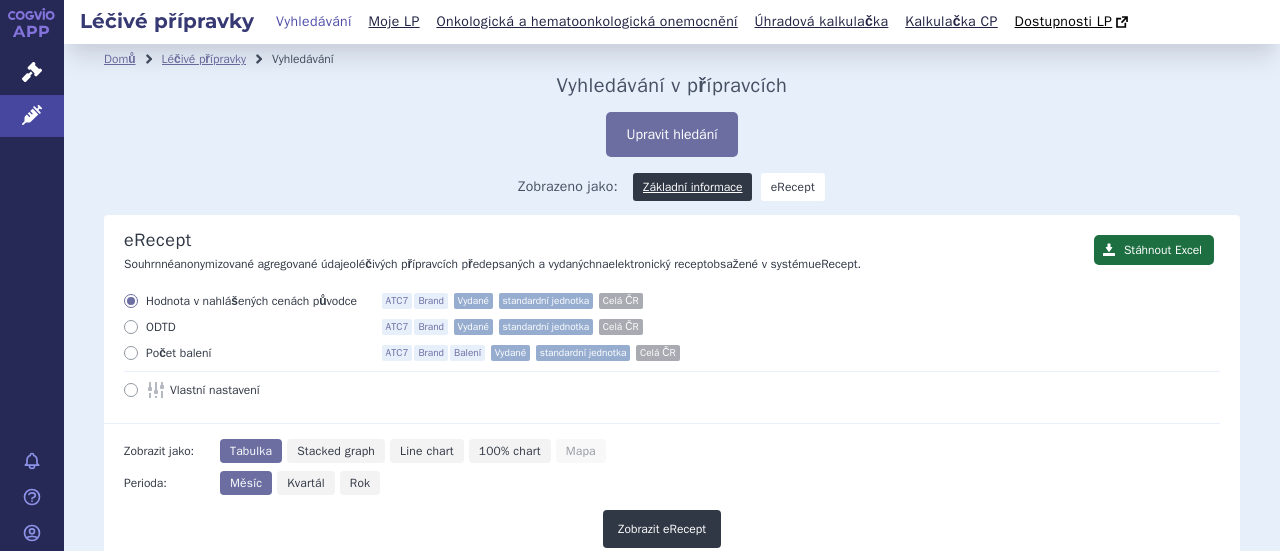 click at bounding box center [131, 390] 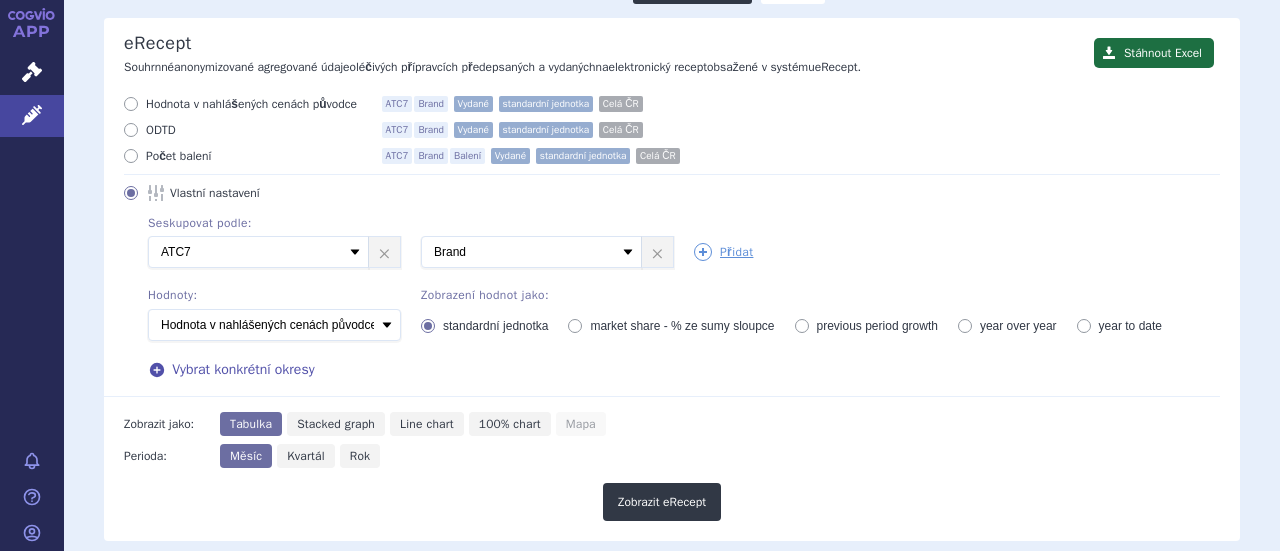 scroll, scrollTop: 200, scrollLeft: 0, axis: vertical 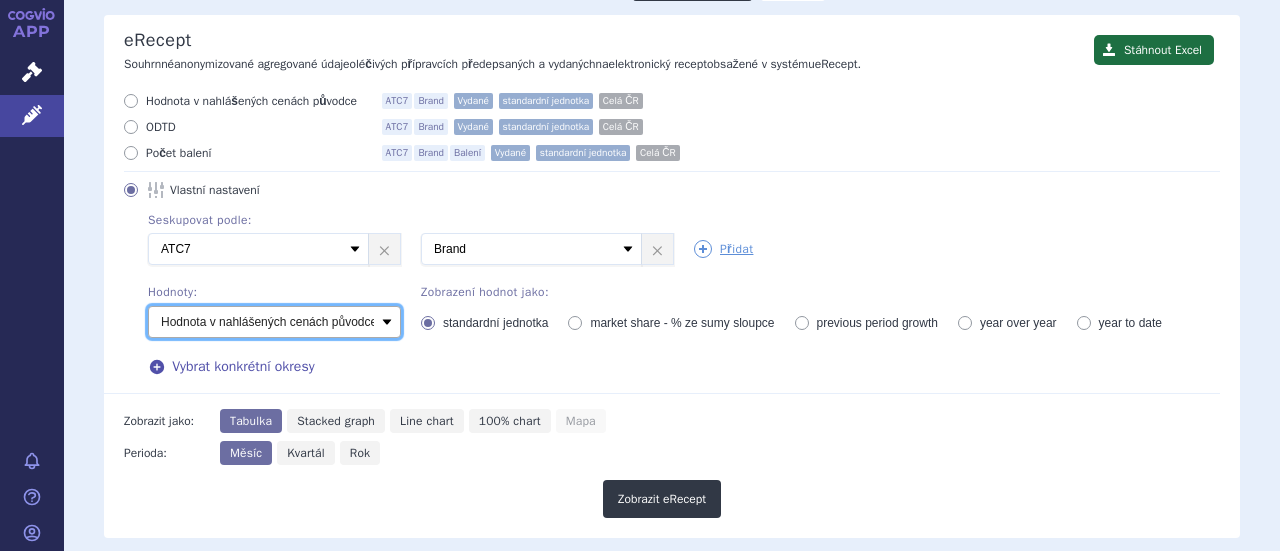 click on "Počet balení - vydané
Hodnota v nahlášených cenách původce - vydané
Hodnota v maximálních úhradách - vydané
ODTD - vydané
Počet balení - předepsané
Hodnota v nahlášených cenách původce - předepsané
Hodnota v maximálních úhradách - předepsané
ODTD - předepsané
Počet balení - rozdíl
Hodnota v nahlášených cenách původce - rozdíl
Hodnota v maximálních úhradách - rozdíl
ODTD - rozdíl
% zaměňování" at bounding box center (274, 322) 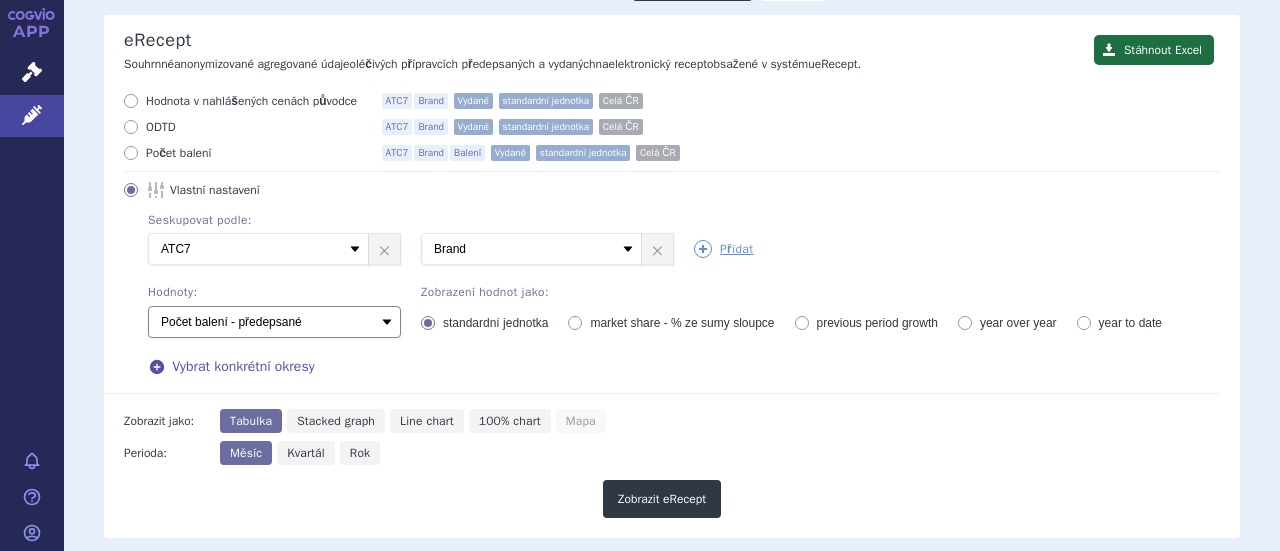 click on "Počet balení - vydané
Hodnota v nahlášených cenách původce - vydané
Hodnota v maximálních úhradách - vydané
ODTD - vydané
Počet balení - předepsané
Hodnota v nahlášených cenách původce - předepsané
Hodnota v maximálních úhradách - předepsané
ODTD - předepsané
Počet balení - rozdíl
Hodnota v nahlášených cenách původce - rozdíl
Hodnota v maximálních úhradách - rozdíl
ODTD - rozdíl
% zaměňování" at bounding box center (274, 322) 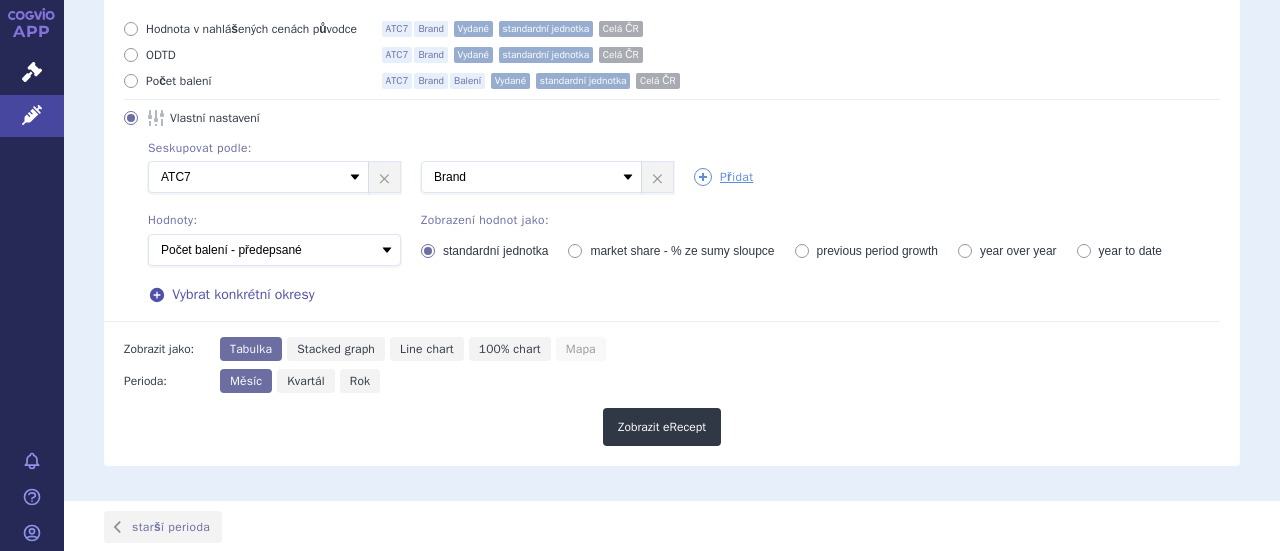scroll, scrollTop: 472, scrollLeft: 0, axis: vertical 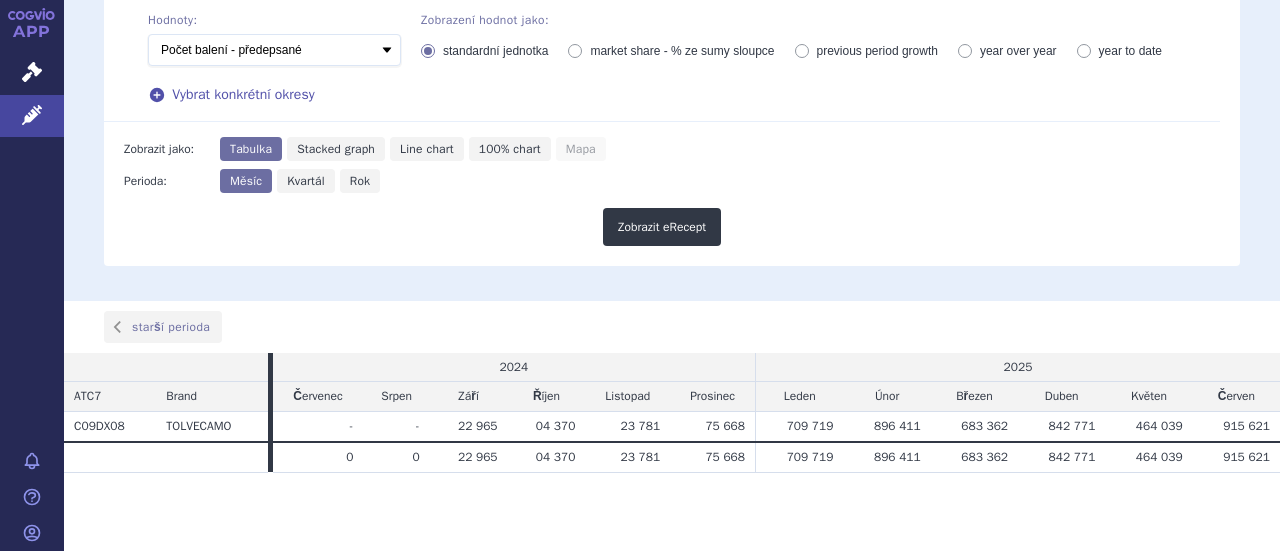 drag, startPoint x: 172, startPoint y: 398, endPoint x: 1254, endPoint y: 418, distance: 1082.1848 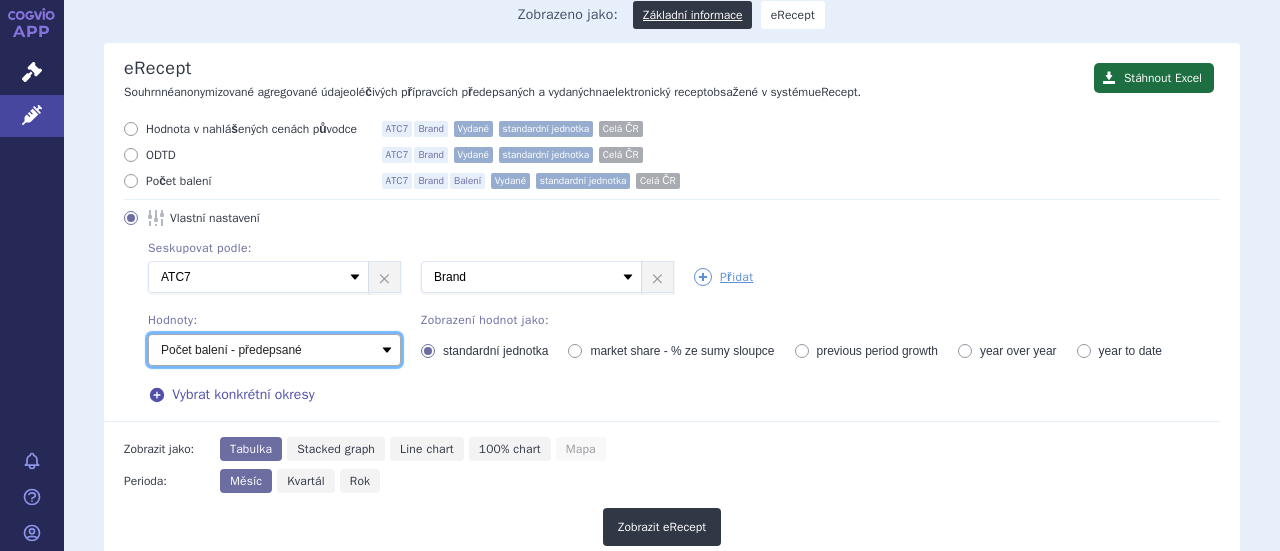 click on "Počet balení - vydané
Hodnota v nahlášených cenách původce - vydané
Hodnota v maximálních úhradách - vydané
ODTD - vydané
Počet balení - předepsané
Hodnota v nahlášených cenách původce - předepsané
Hodnota v maximálních úhradách - předepsané
ODTD - předepsané
Počet balení - rozdíl
Hodnota v nahlášených cenách původce - rozdíl
Hodnota v maximálních úhradách - rozdíl
ODTD - rozdíl
% zaměňování" at bounding box center (274, 350) 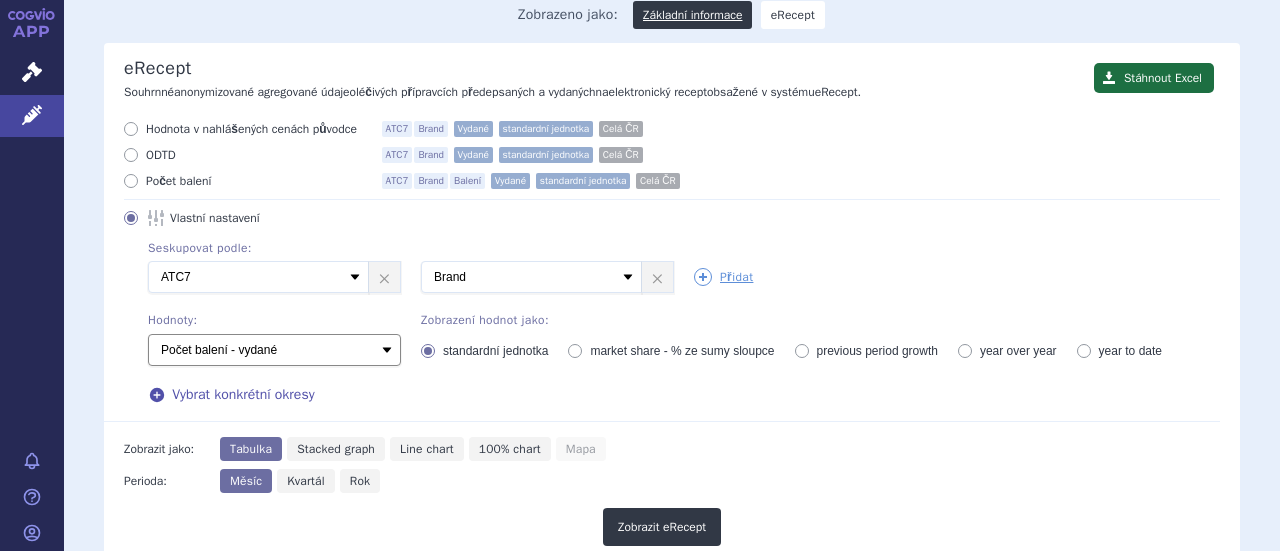 click on "Počet balení - vydané
Hodnota v nahlášených cenách původce - vydané
Hodnota v maximálních úhradách - vydané
ODTD - vydané
Počet balení - předepsané
Hodnota v nahlášených cenách původce - předepsané
Hodnota v maximálních úhradách - předepsané
ODTD - předepsané
Počet balení - rozdíl
Hodnota v nahlášených cenách původce - rozdíl
Hodnota v maximálních úhradách - rozdíl
ODTD - rozdíl
% zaměňování" at bounding box center [274, 350] 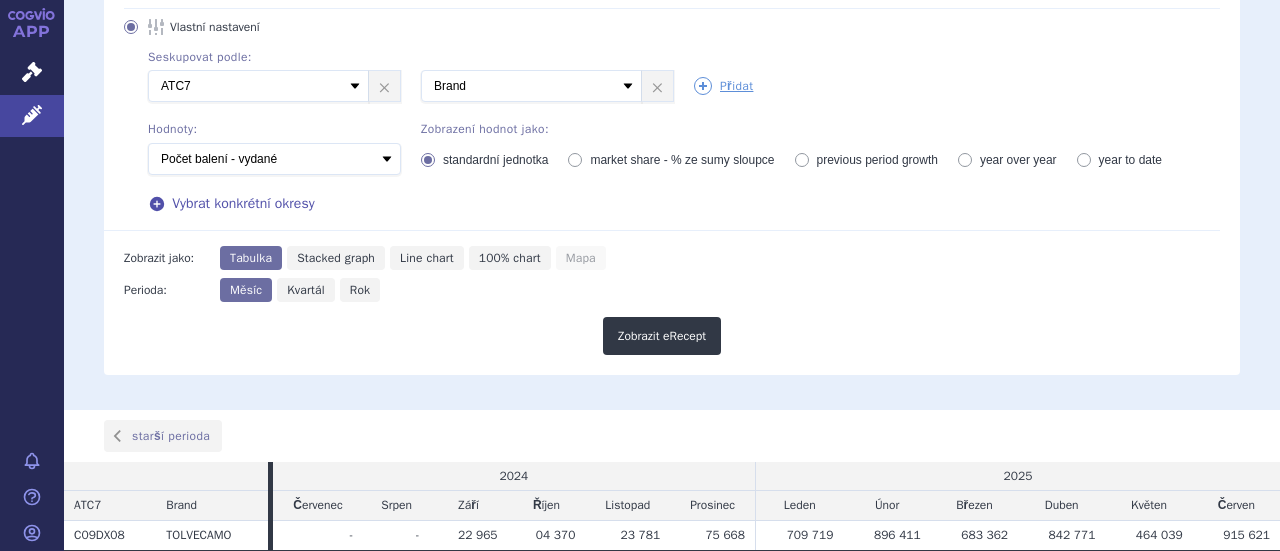 scroll, scrollTop: 472, scrollLeft: 0, axis: vertical 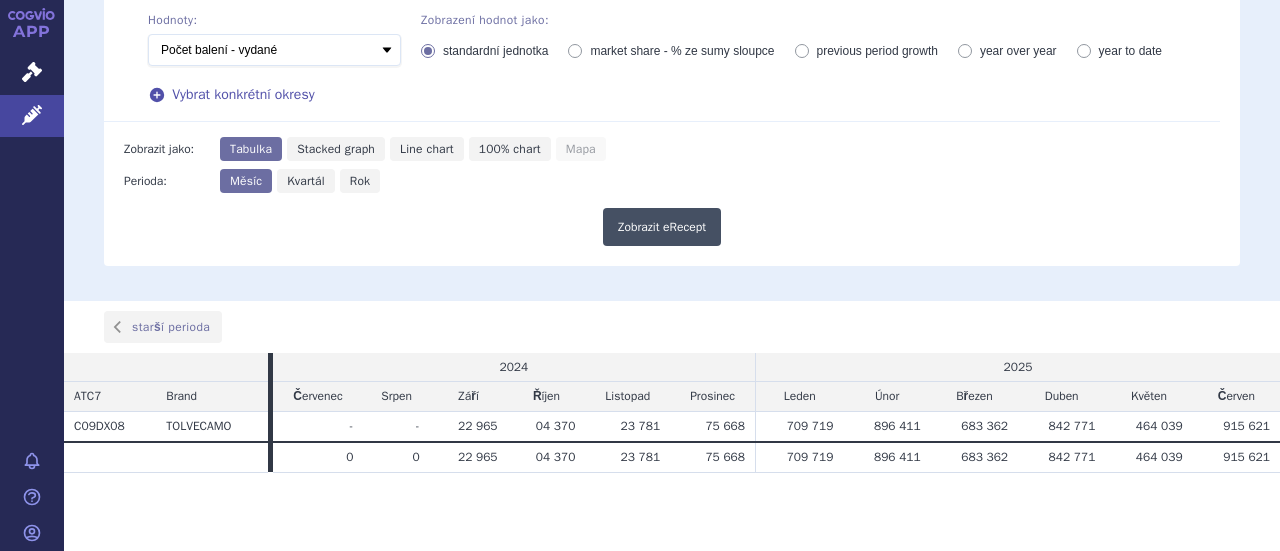 click on "Zobrazit eRecept" at bounding box center (662, 227) 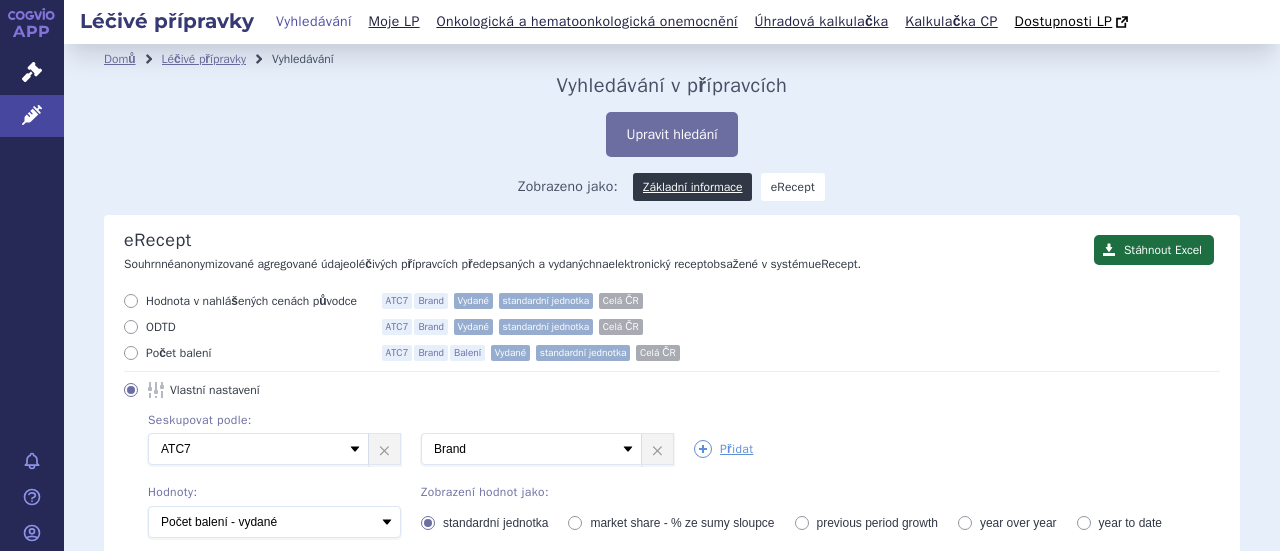 scroll, scrollTop: 0, scrollLeft: 0, axis: both 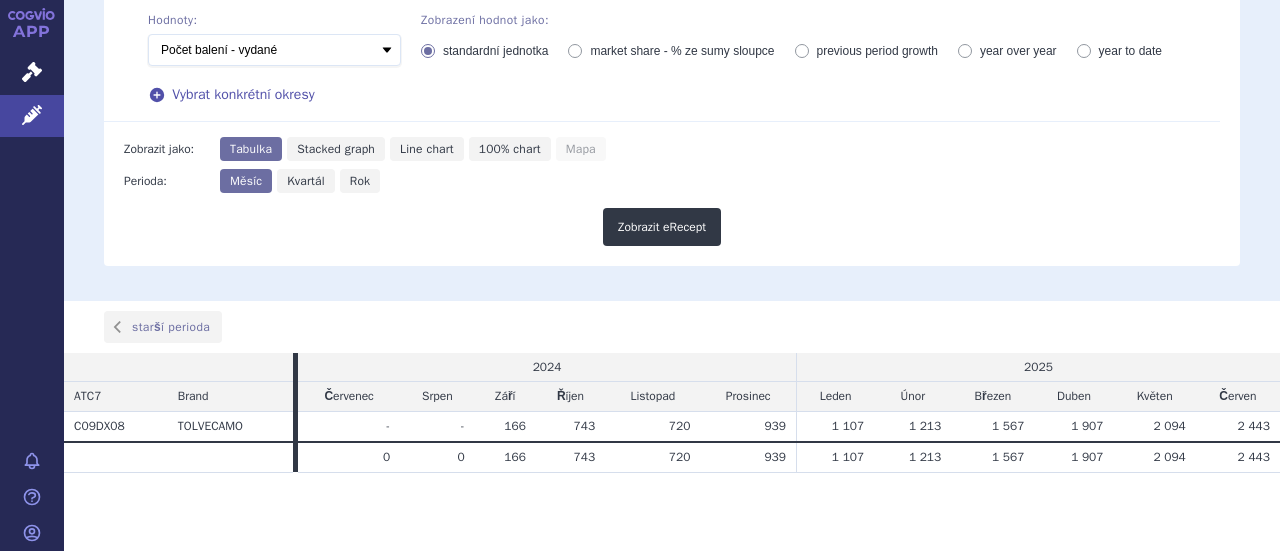 click on "Brand" at bounding box center [230, 367] 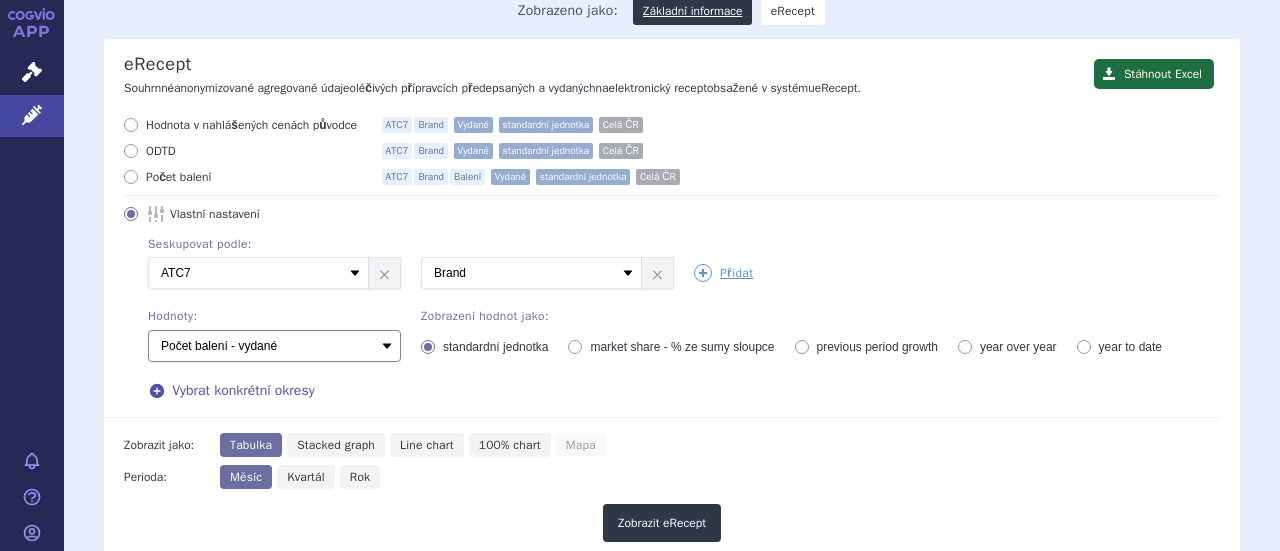 scroll, scrollTop: 172, scrollLeft: 0, axis: vertical 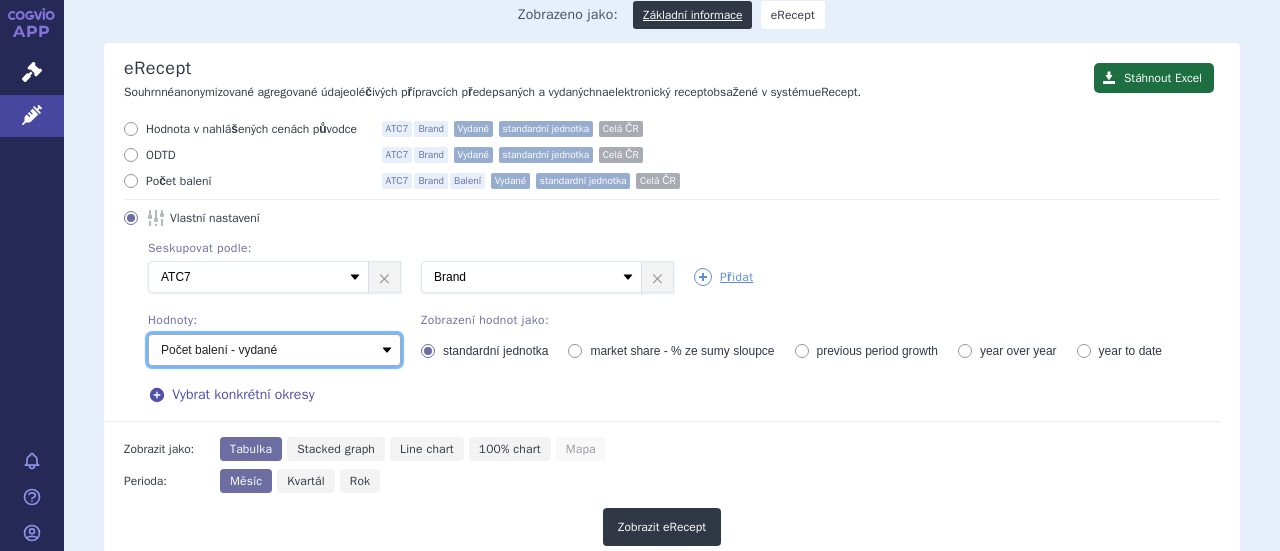 click on "Počet balení - vydané
Hodnota v nahlášených cenách původce - vydané
Hodnota v maximálních úhradách - vydané
ODTD - vydané
Počet balení - předepsané
Hodnota v nahlášených cenách původce - předepsané
Hodnota v maximálních úhradách - předepsané
ODTD - předepsané
Počet balení - rozdíl
Hodnota v nahlášených cenách původce - rozdíl
Hodnota v maximálních úhradách - rozdíl
ODTD - rozdíl
% zaměňování" at bounding box center (274, 350) 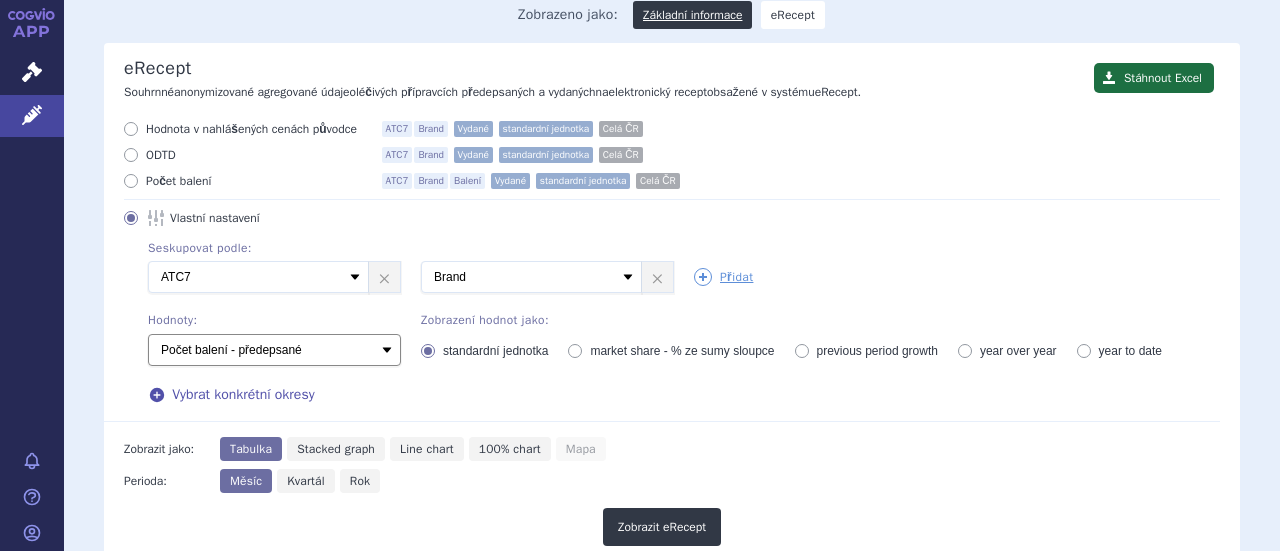 click on "Počet balení - vydané
Hodnota v nahlášených cenách původce - vydané
Hodnota v maximálních úhradách - vydané
ODTD - vydané
Počet balení - předepsané
Hodnota v nahlášených cenách původce - předepsané
Hodnota v maximálních úhradách - předepsané
ODTD - předepsané
Počet balení - rozdíl
Hodnota v nahlášených cenách původce - rozdíl
Hodnota v maximálních úhradách - rozdíl
ODTD - rozdíl
% zaměňování" at bounding box center (274, 350) 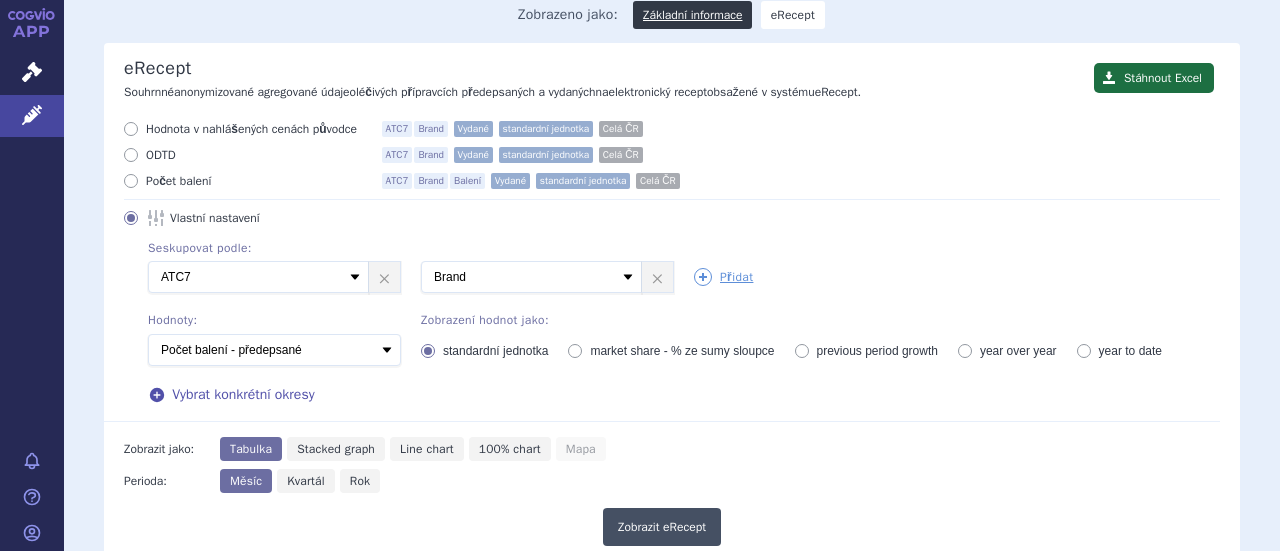 click on "Zobrazit eRecept" at bounding box center (662, 527) 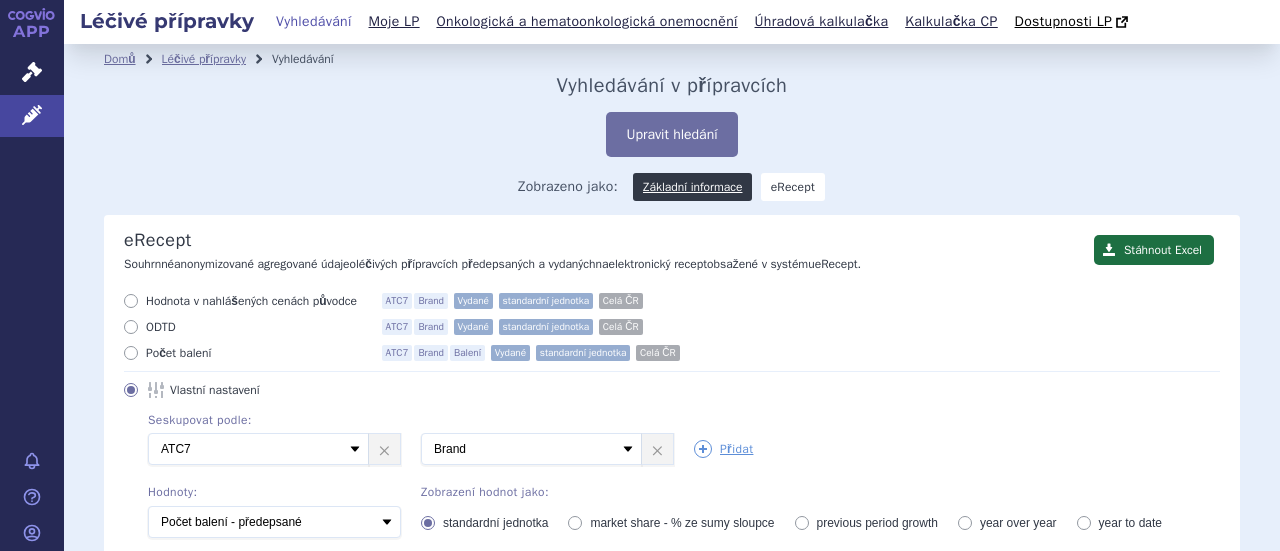 scroll, scrollTop: 0, scrollLeft: 0, axis: both 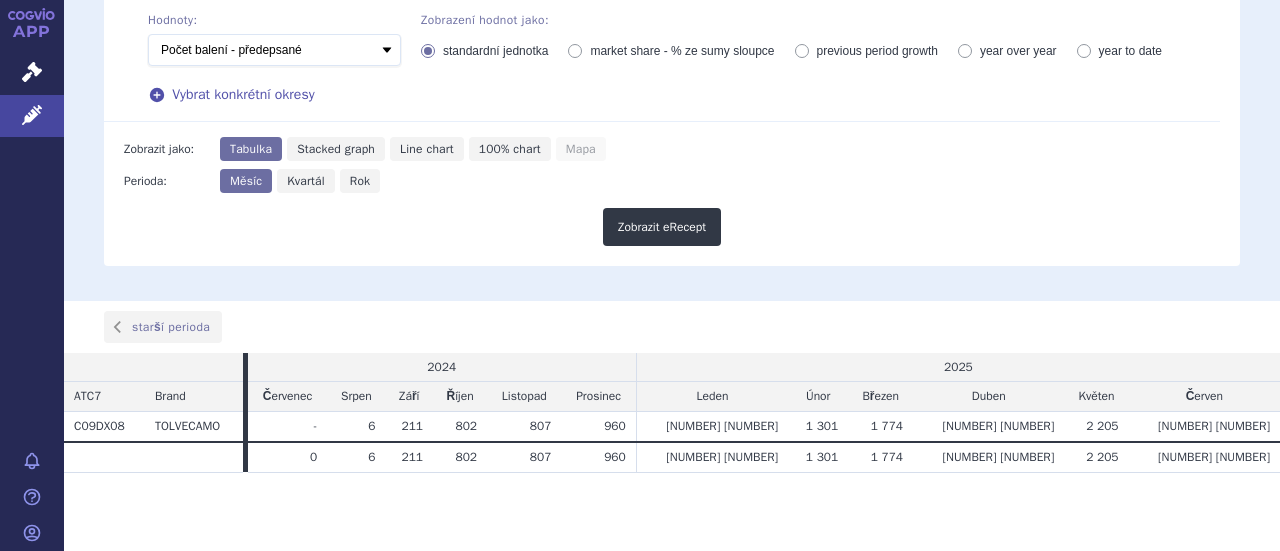 drag, startPoint x: 450, startPoint y: 417, endPoint x: 1254, endPoint y: 416, distance: 804.0006 